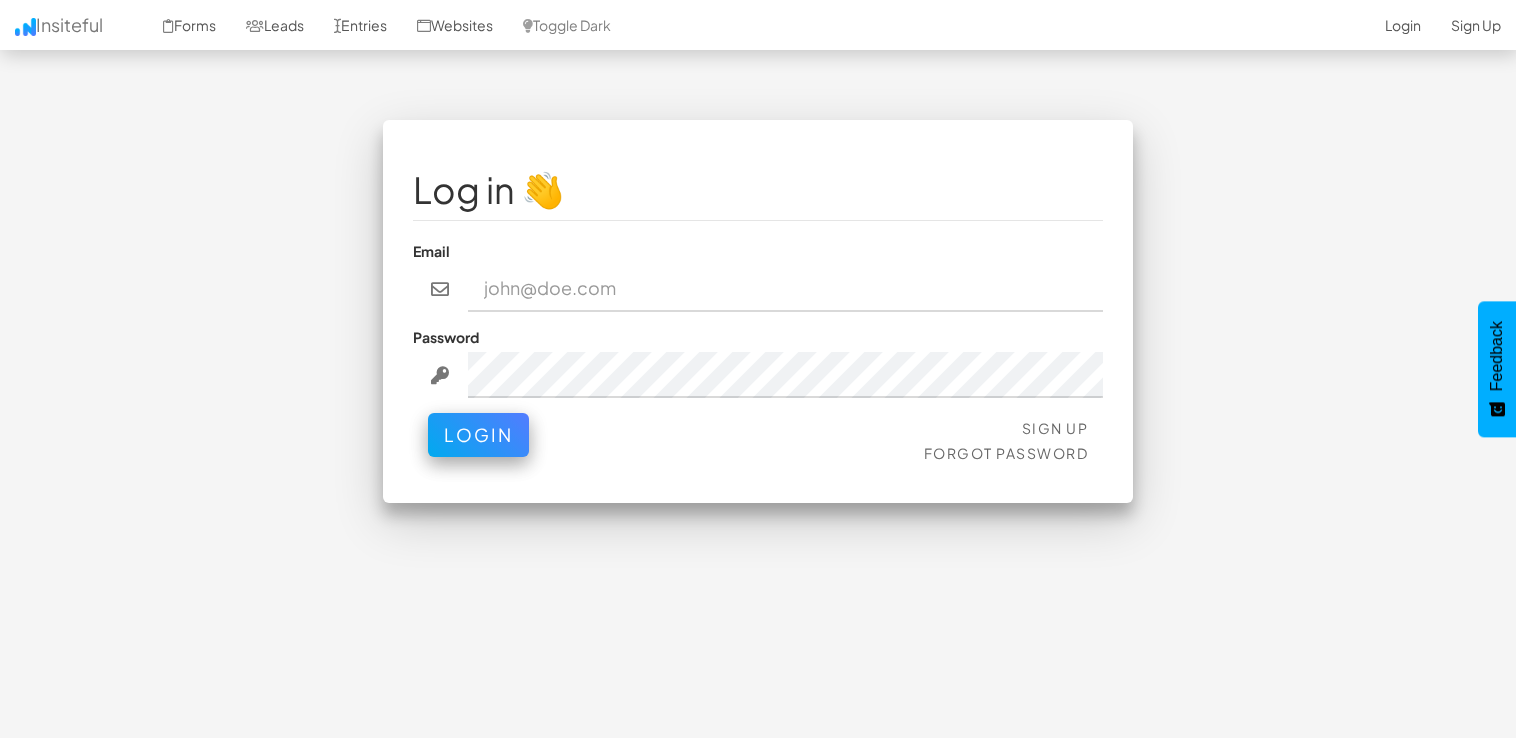 scroll, scrollTop: 0, scrollLeft: 0, axis: both 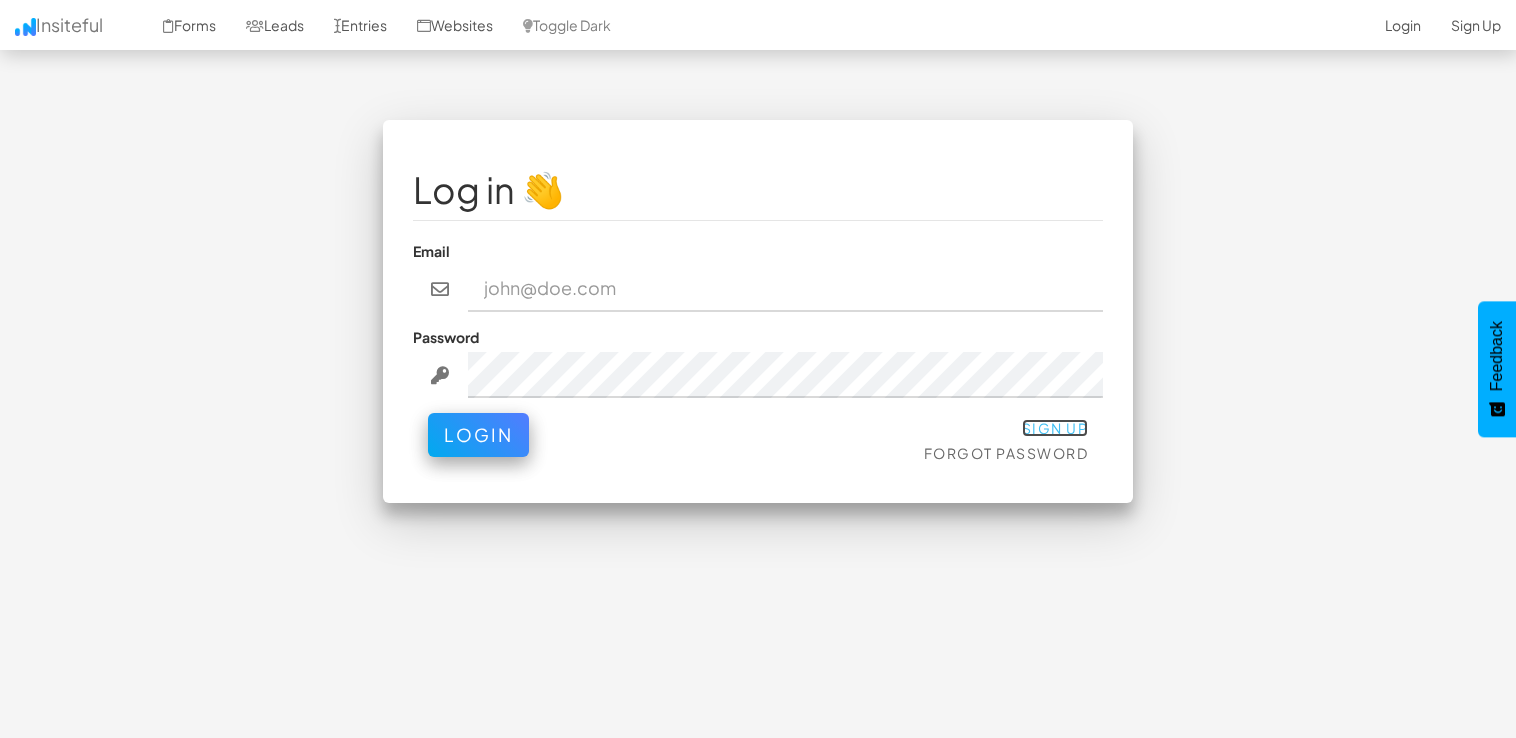 click on "Sign Up" at bounding box center (1055, 428) 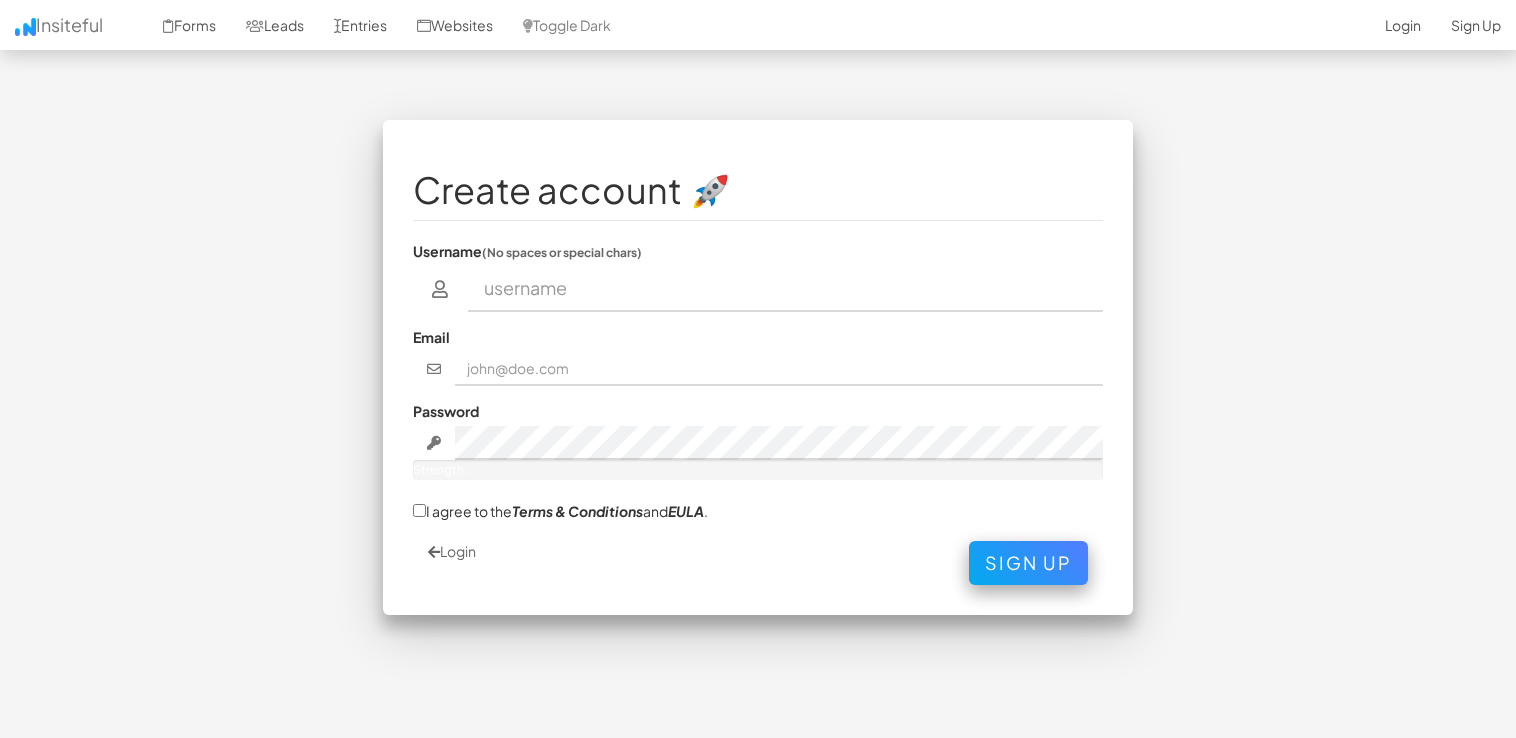 scroll, scrollTop: 0, scrollLeft: 0, axis: both 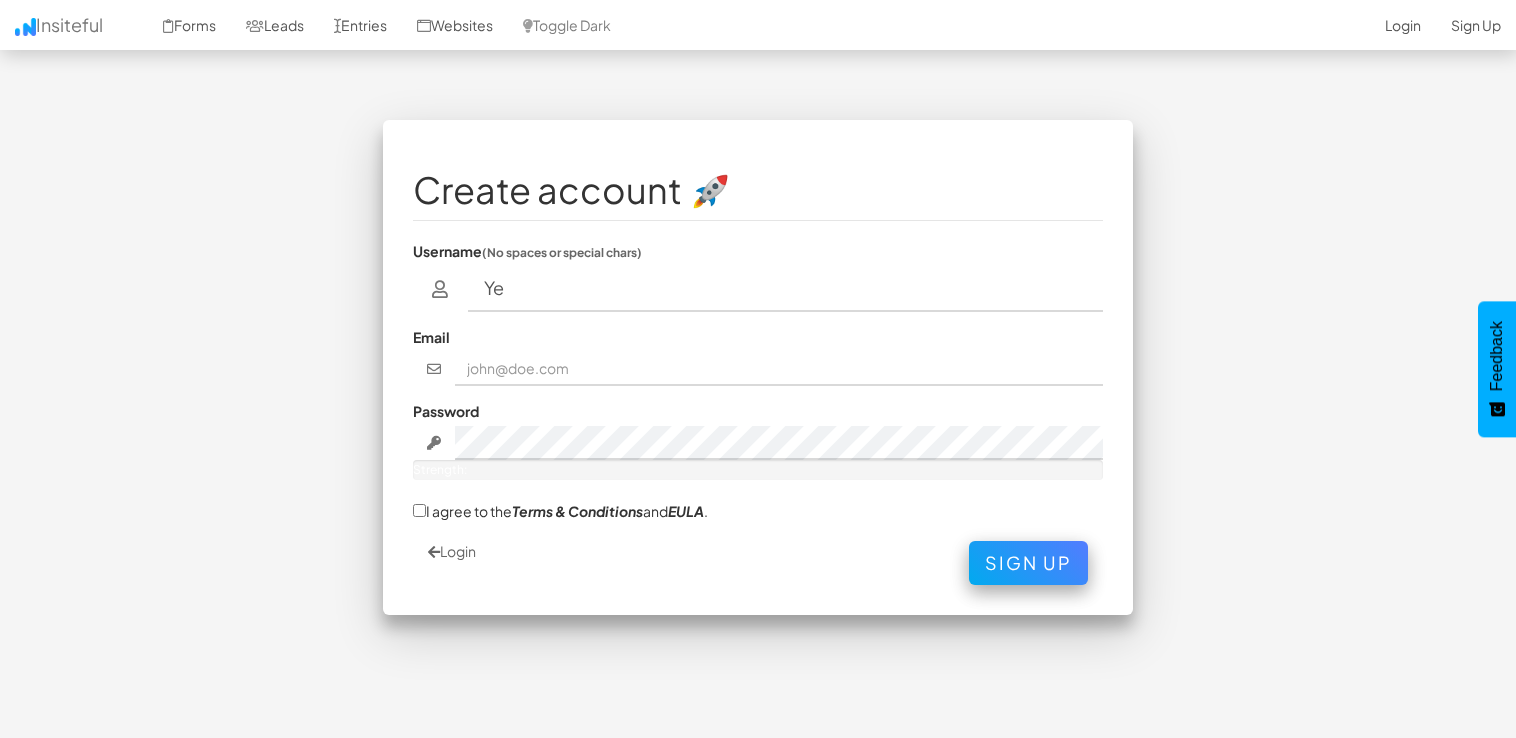type on "[USERNAME]" 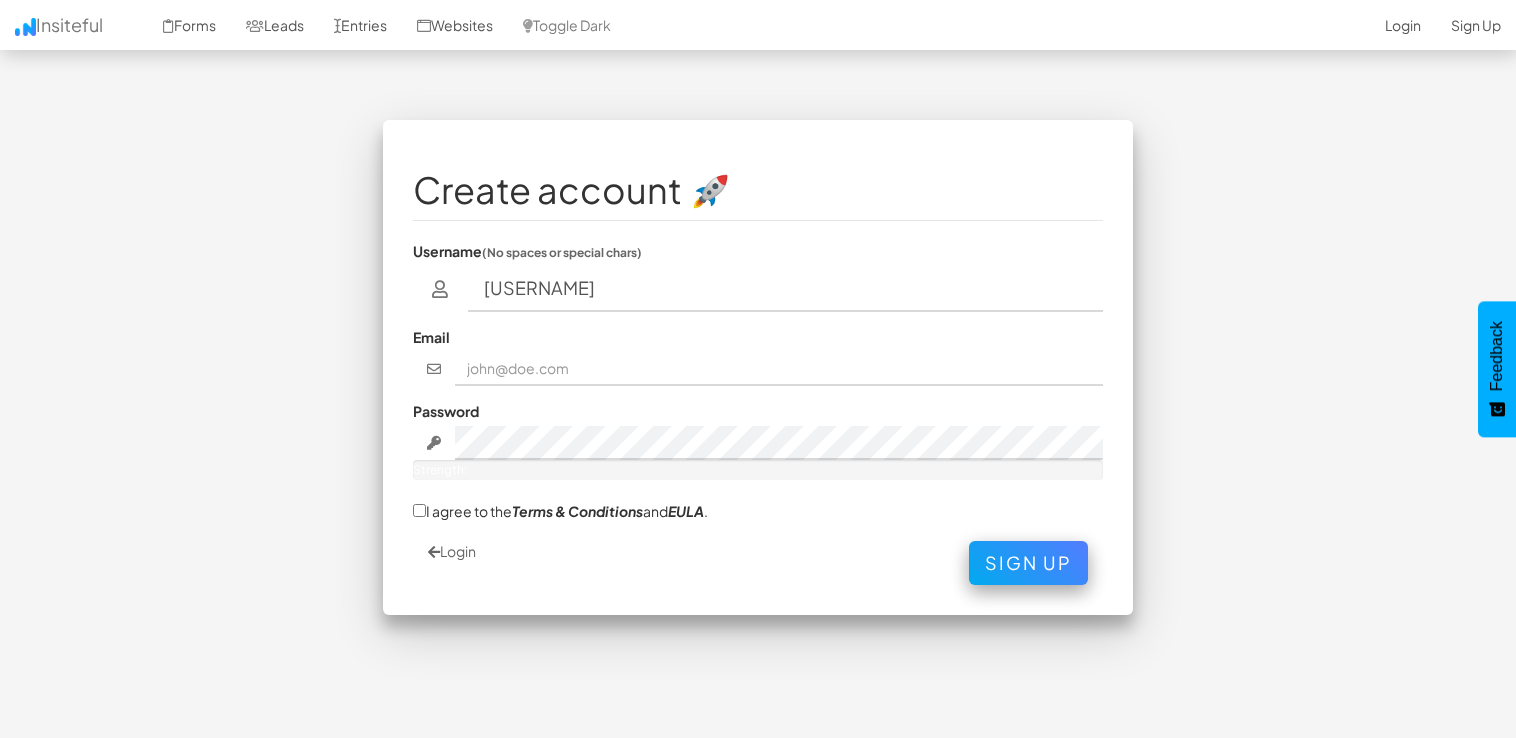 click on "Email" at bounding box center [758, 356] 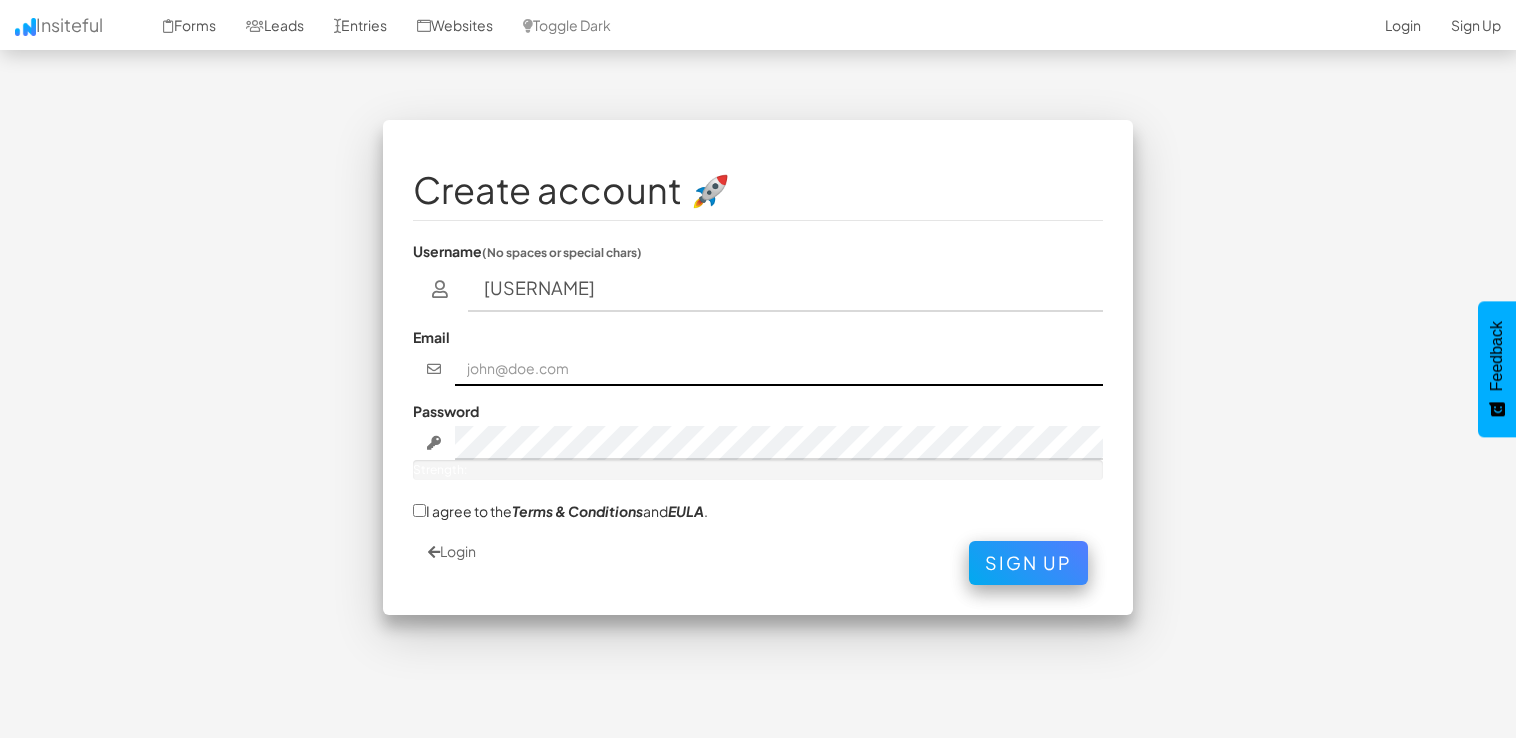 click at bounding box center (779, 369) 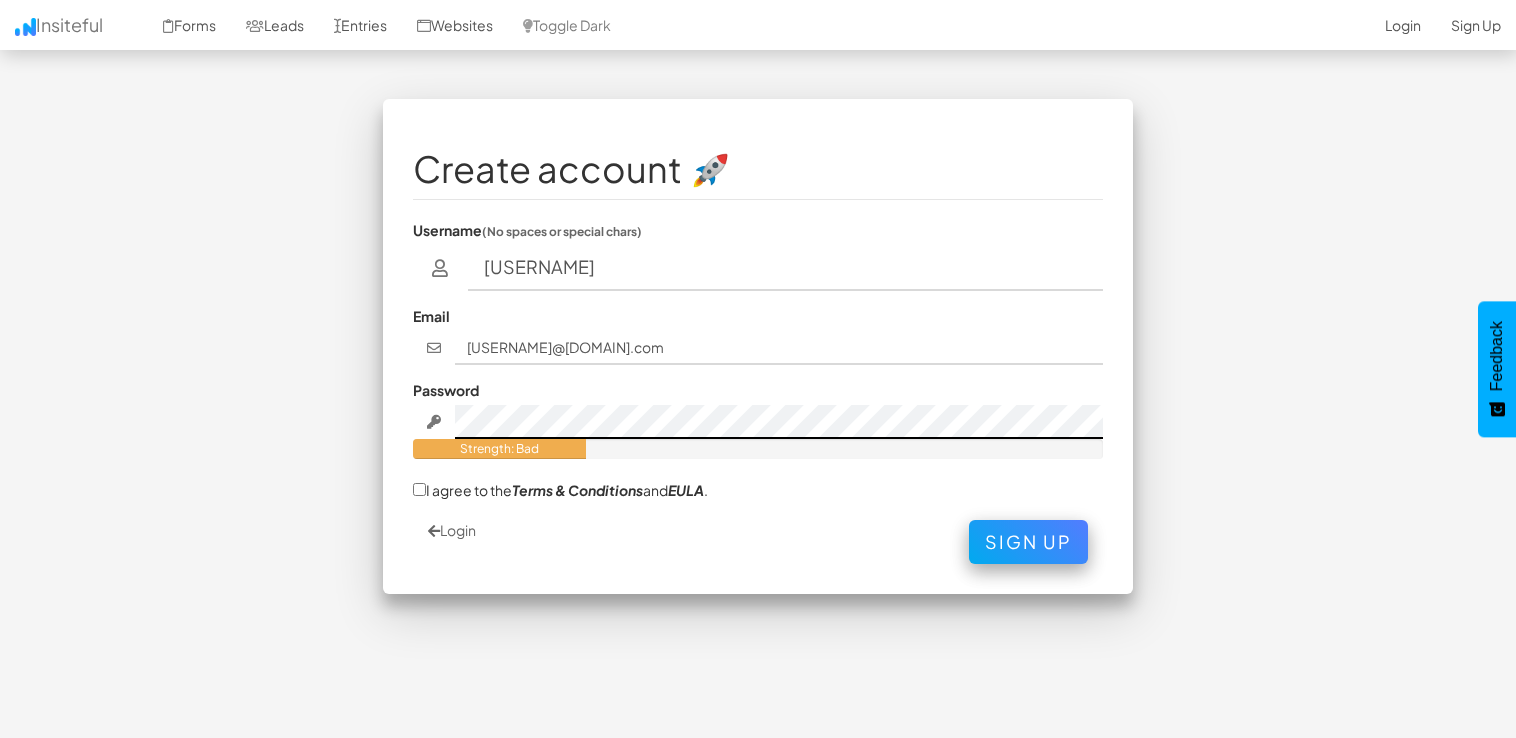 scroll, scrollTop: 59, scrollLeft: 0, axis: vertical 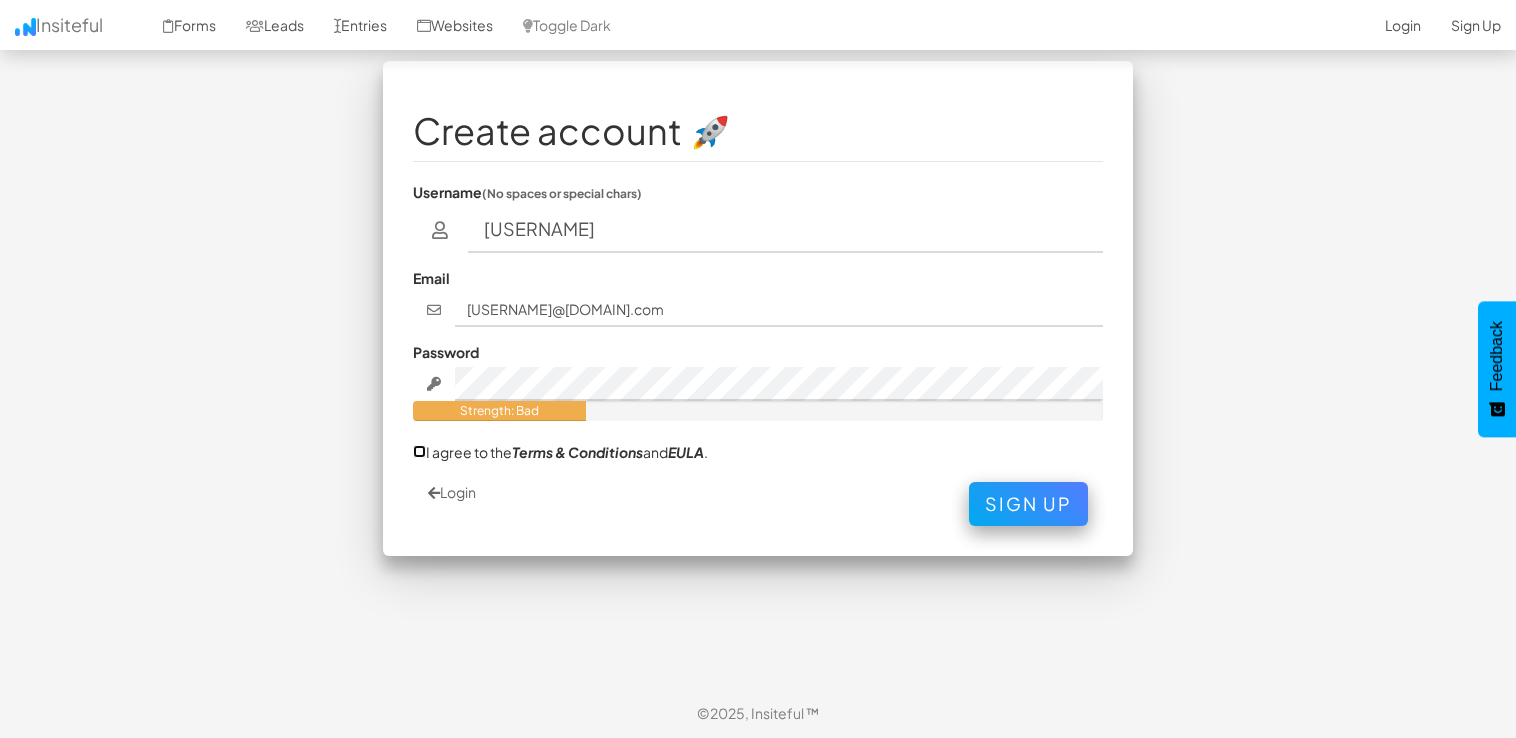 click on "I agree to the  Terms & Conditions  and  EULA ." at bounding box center [419, 451] 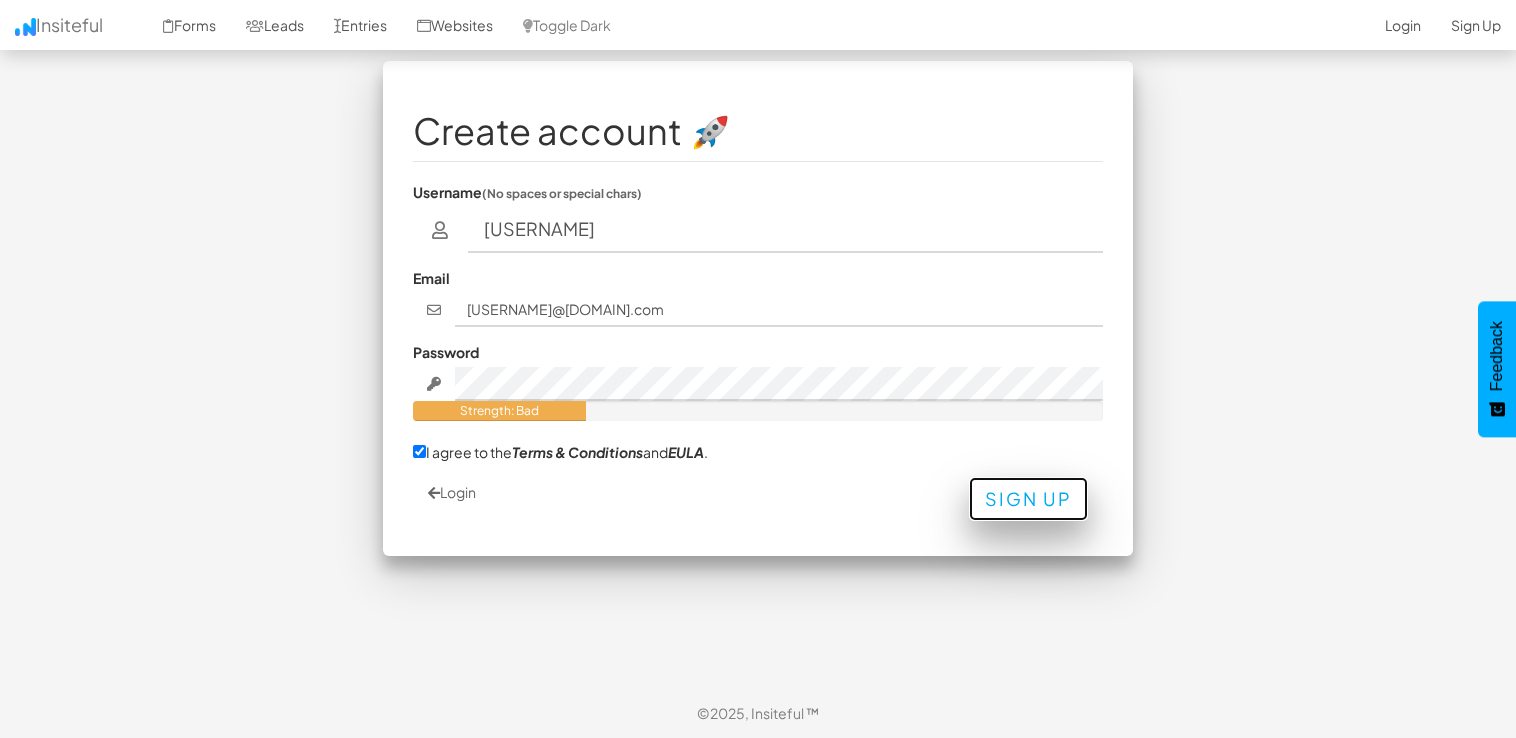 click on "Sign Up" at bounding box center (1028, 499) 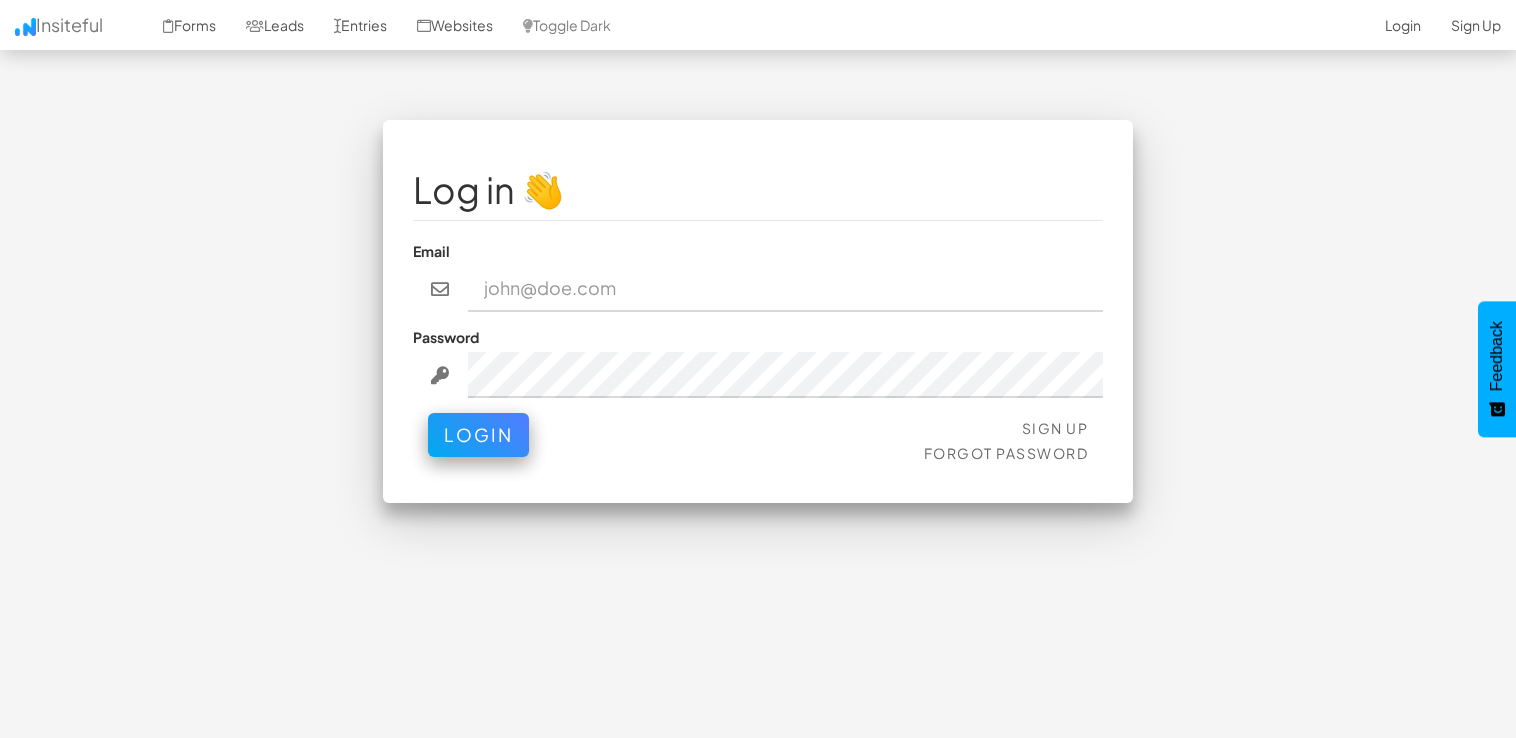 scroll, scrollTop: 0, scrollLeft: 0, axis: both 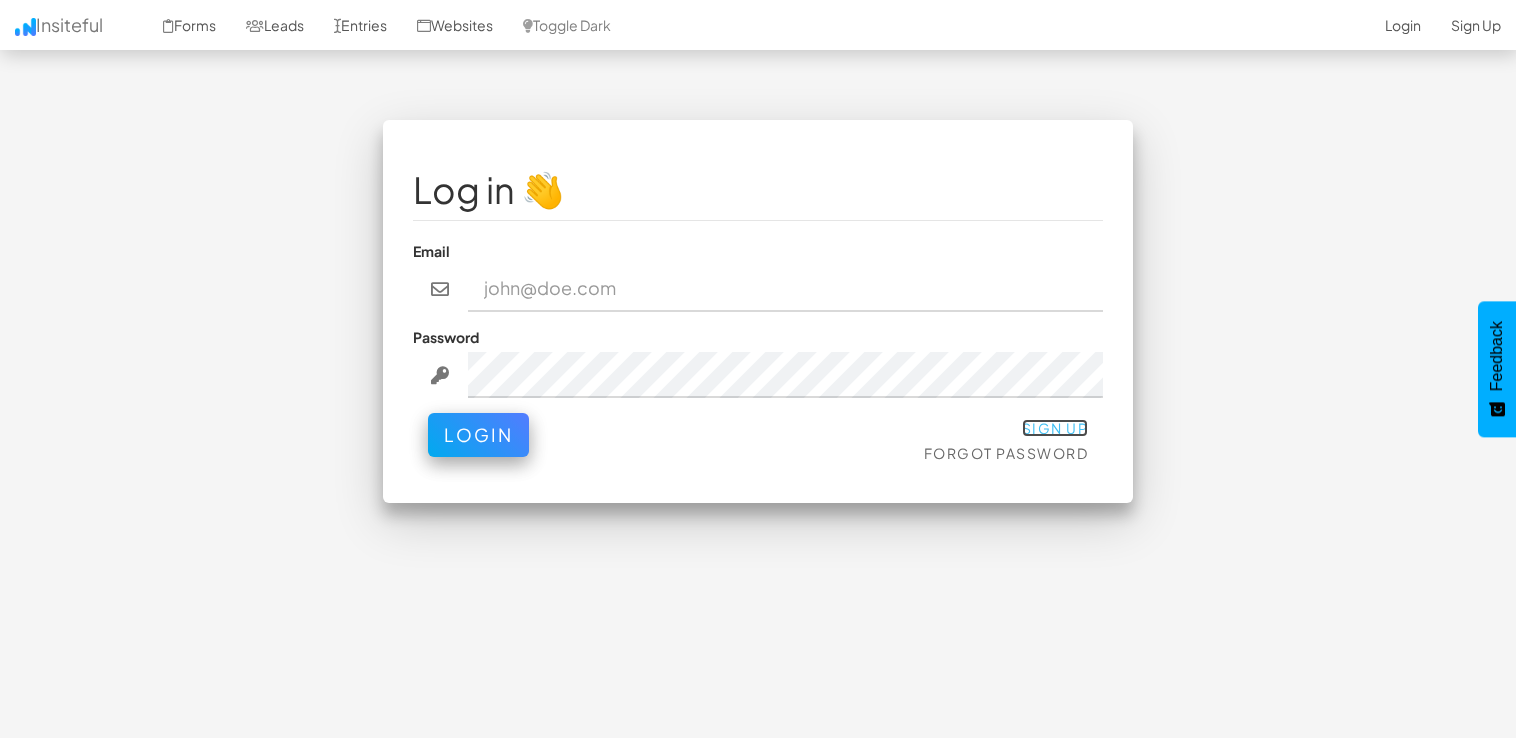 click on "Sign Up" at bounding box center (1055, 428) 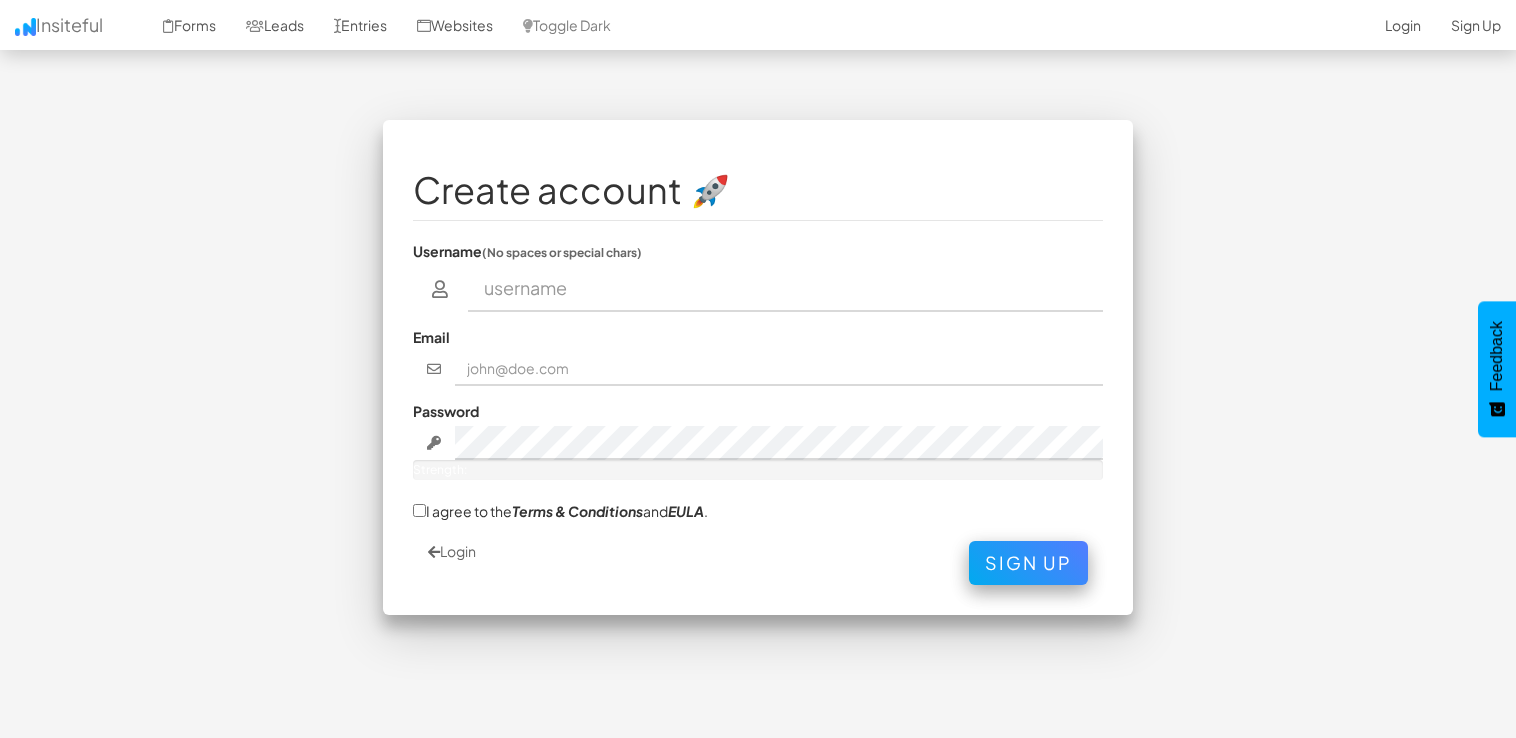 scroll, scrollTop: 0, scrollLeft: 0, axis: both 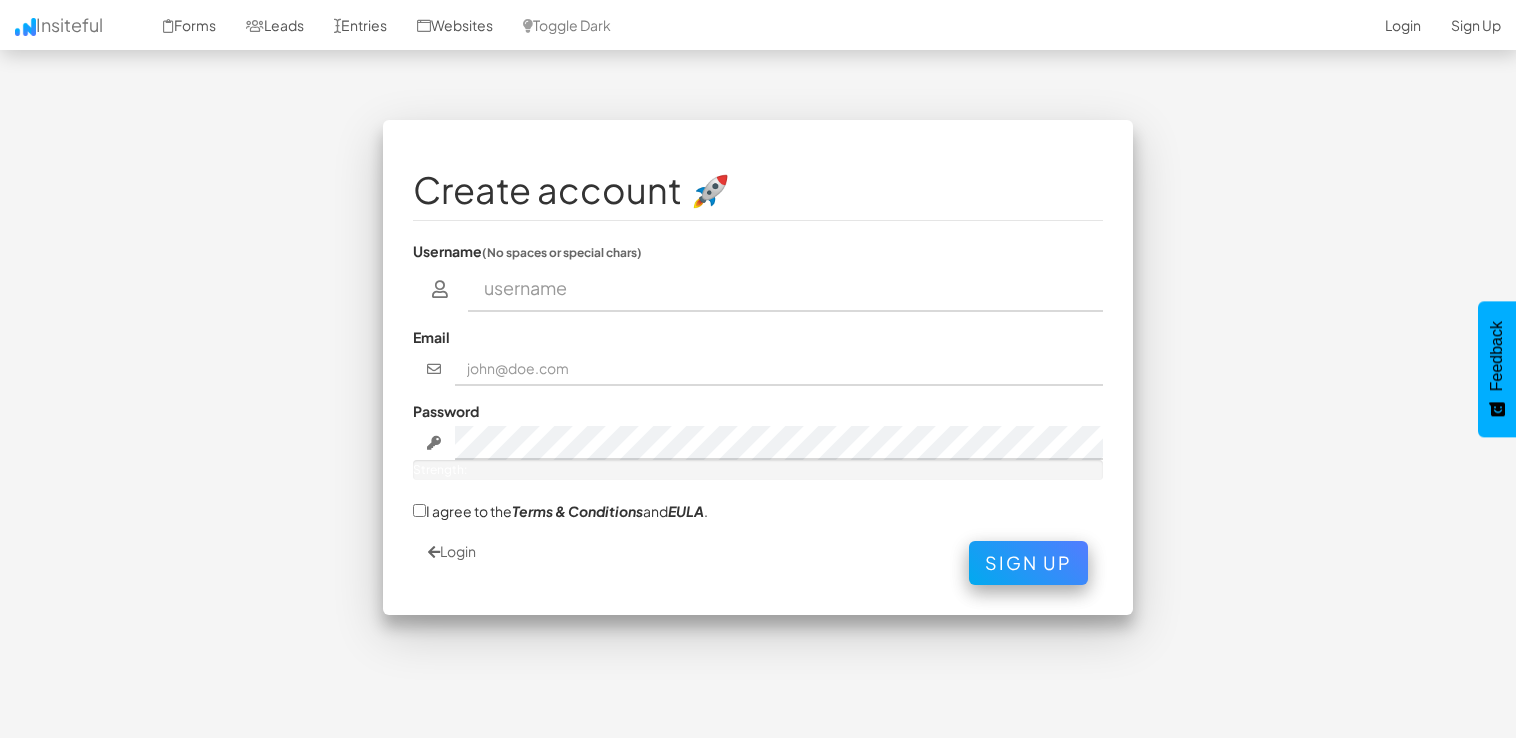 click at bounding box center (786, 289) 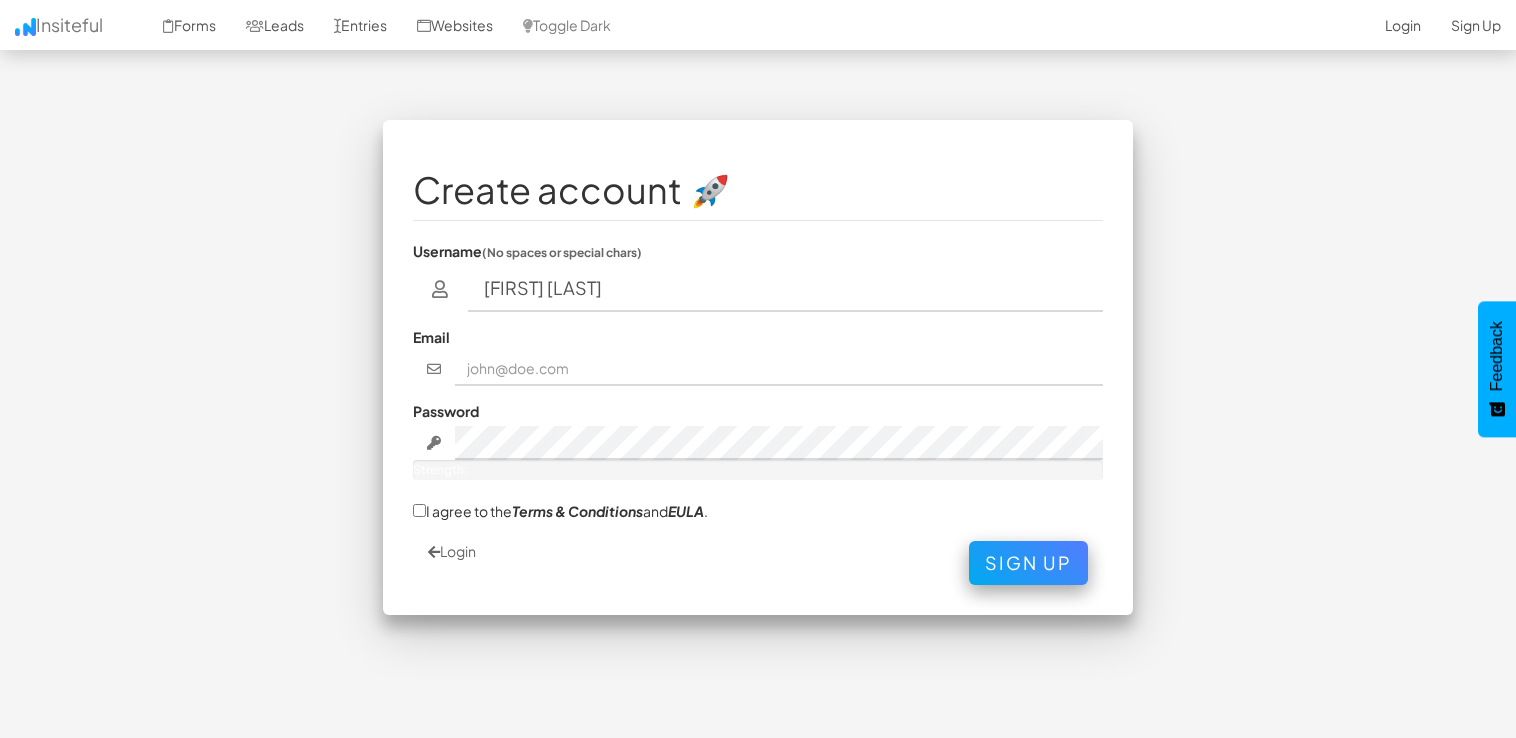 type on "towl2019@ukr.net" 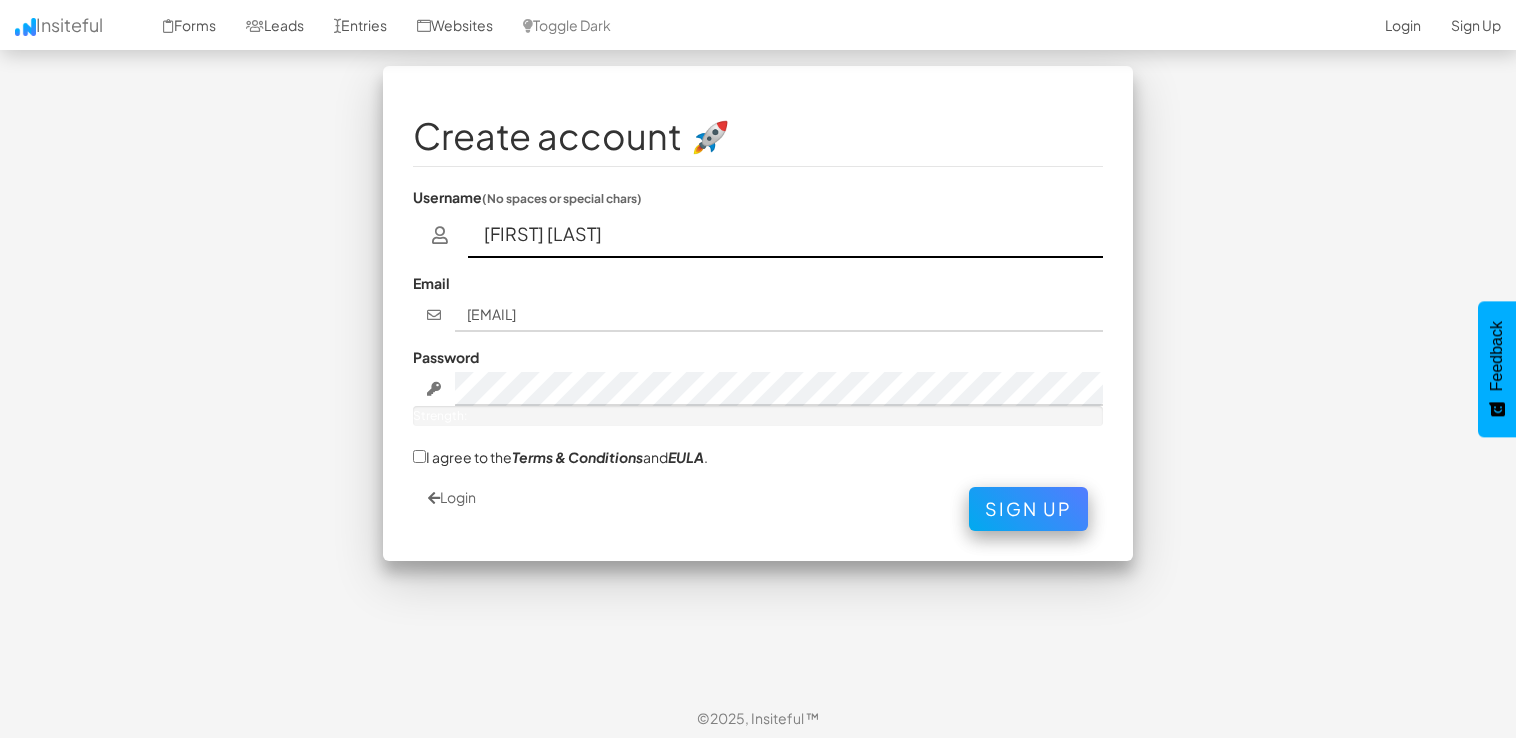 scroll, scrollTop: 59, scrollLeft: 0, axis: vertical 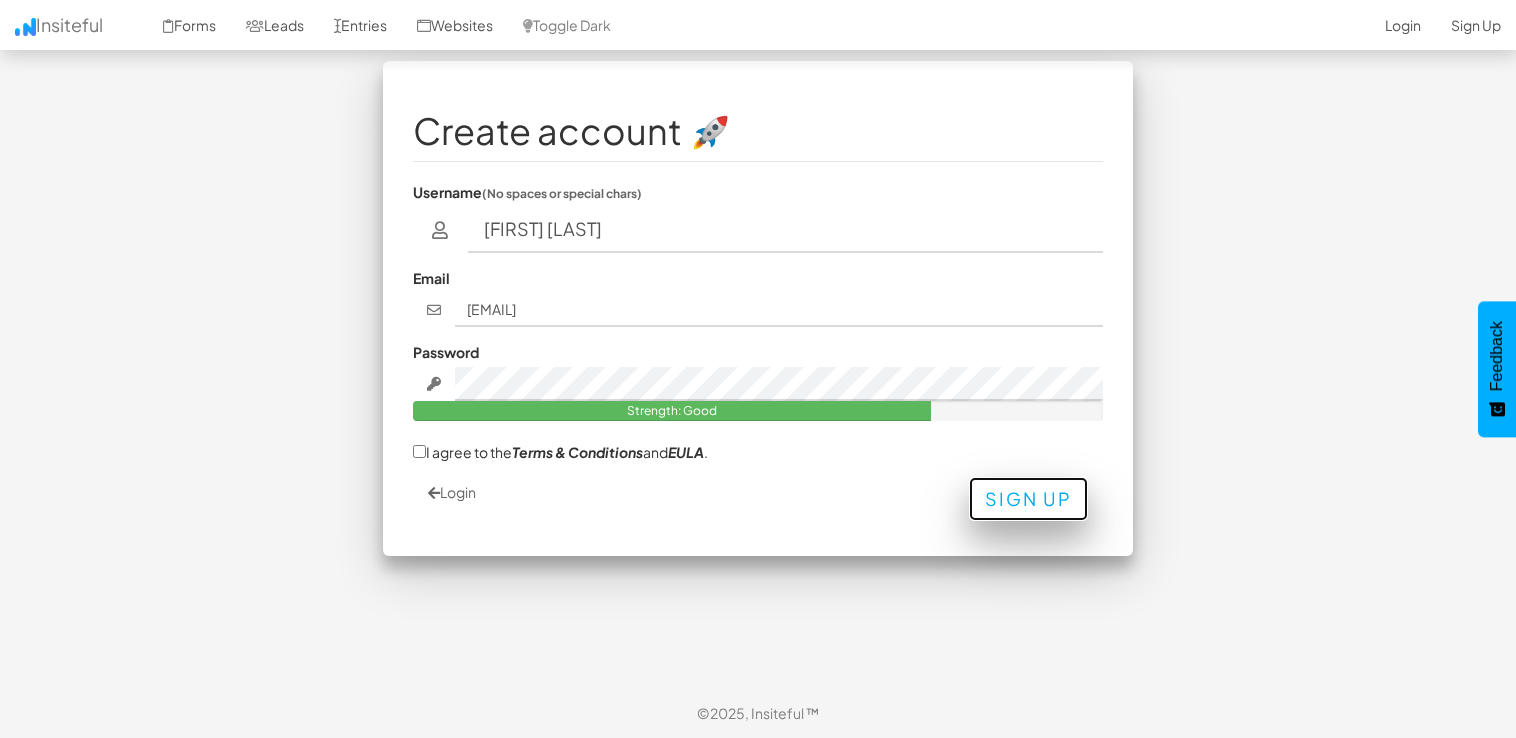 click on "Sign Up" at bounding box center (1028, 499) 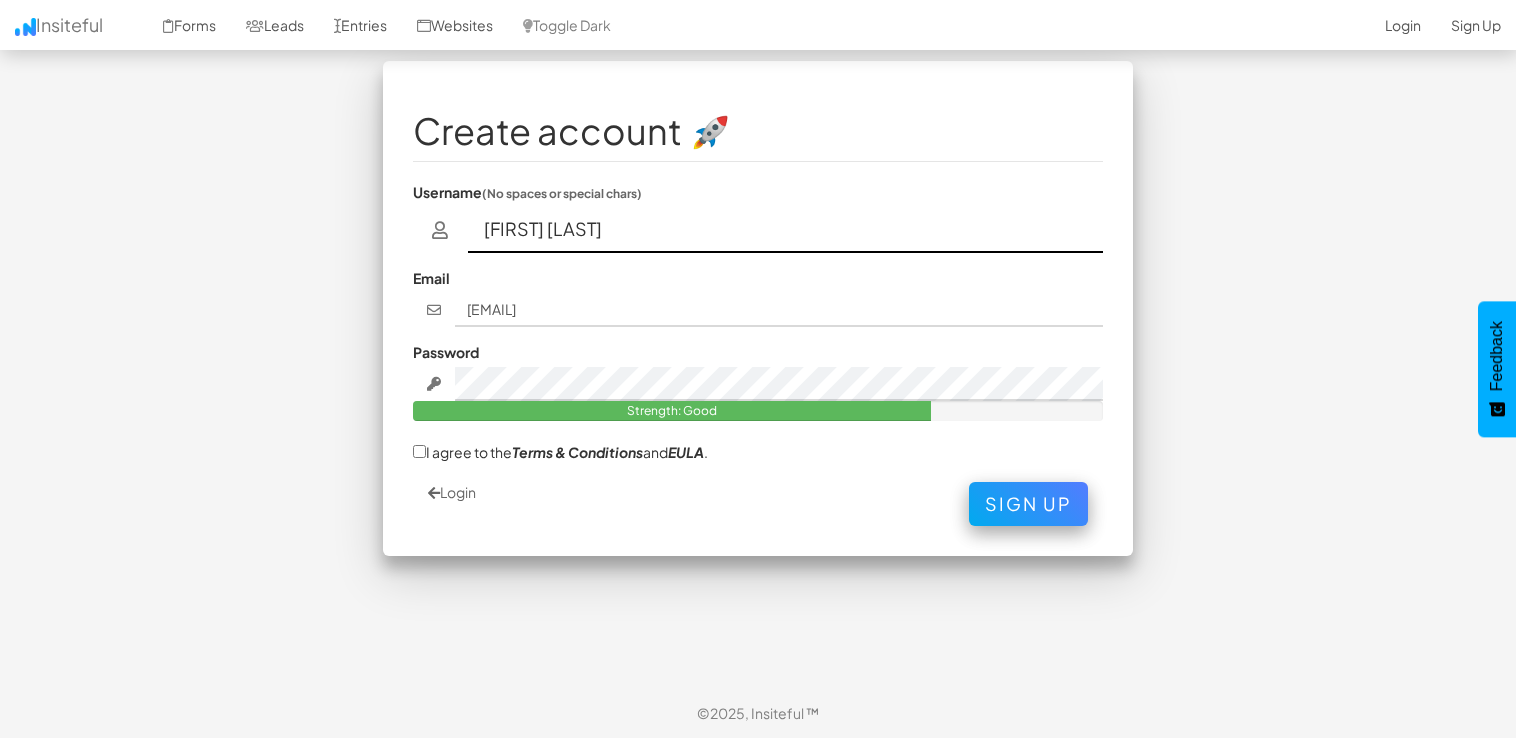 drag, startPoint x: 614, startPoint y: 221, endPoint x: 520, endPoint y: 237, distance: 95.35198 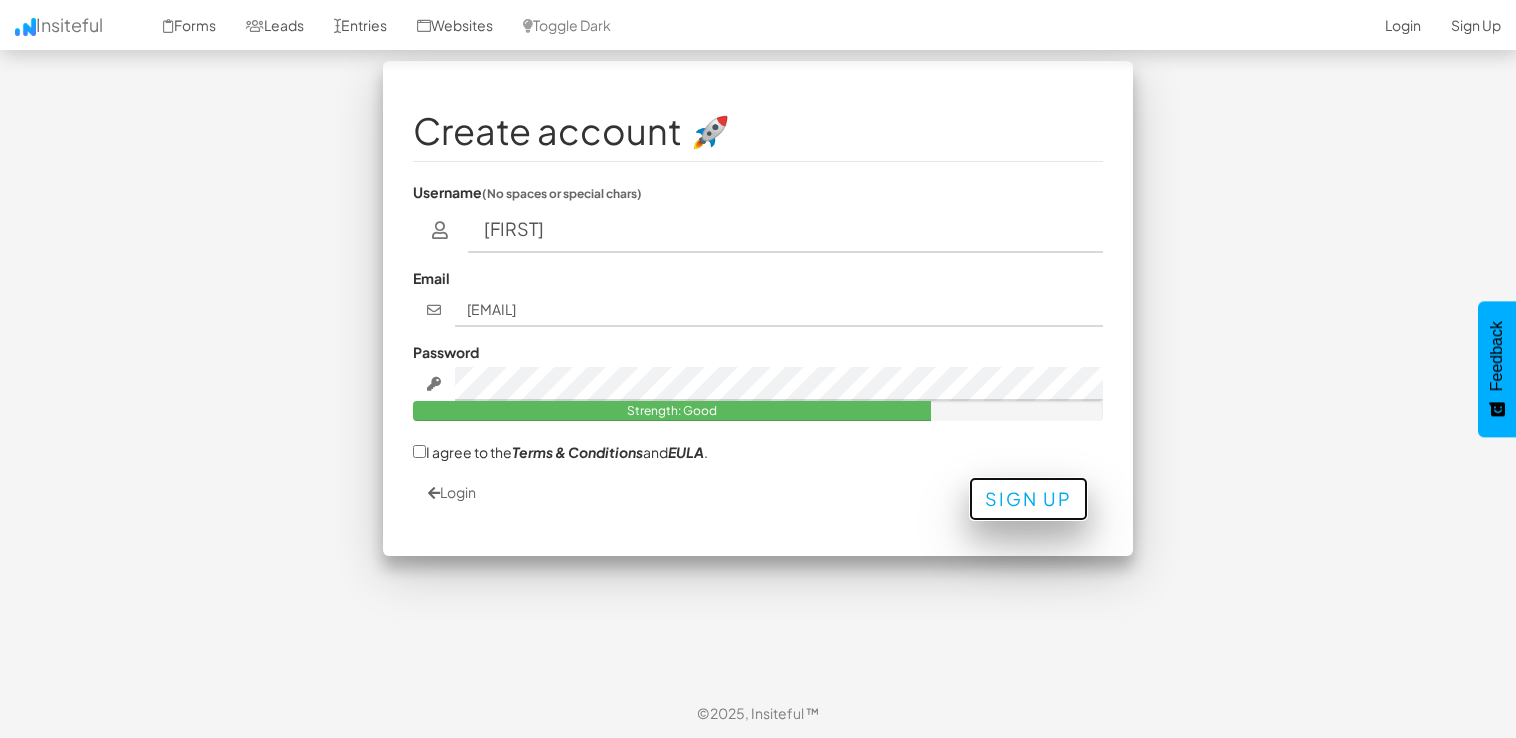 click on "Sign Up" at bounding box center (1028, 499) 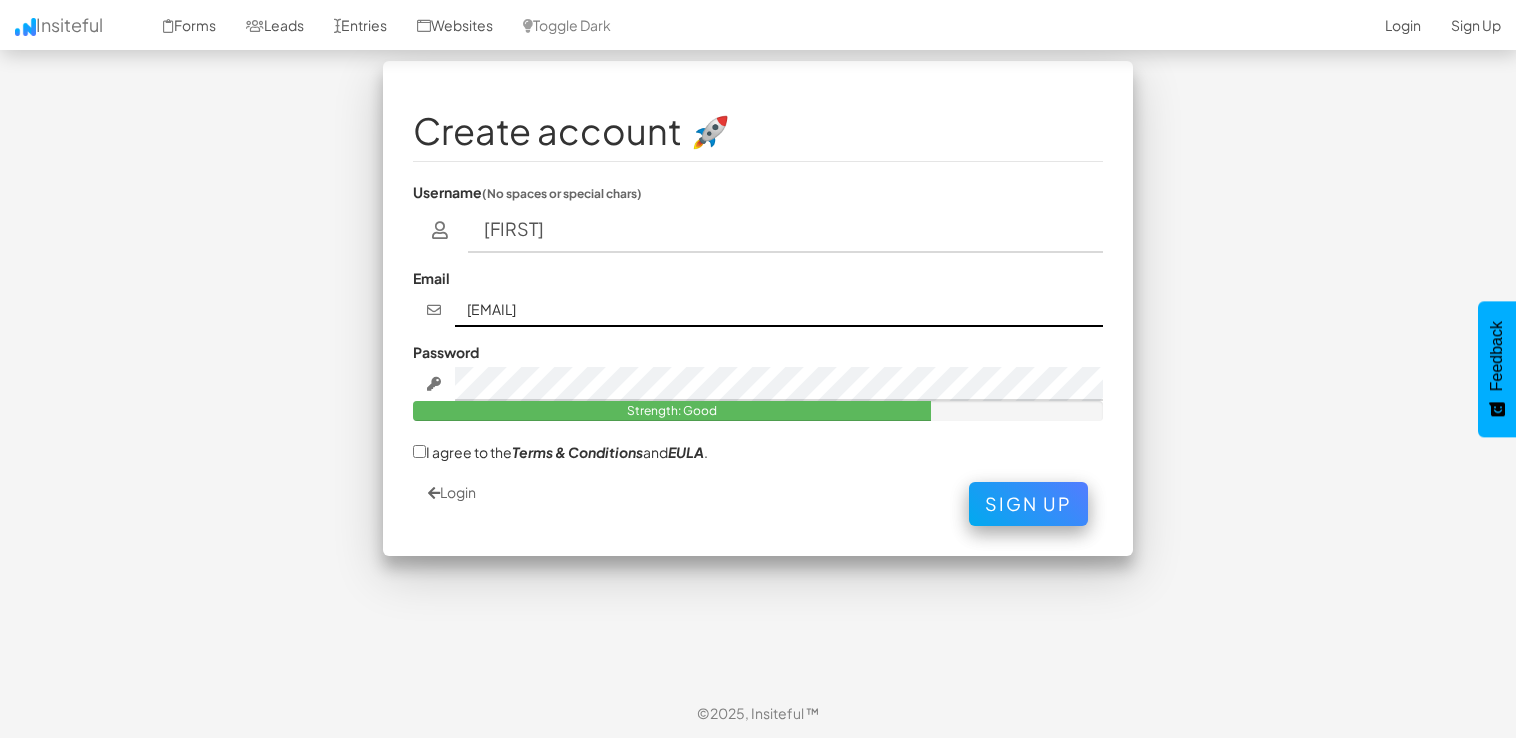 drag, startPoint x: 835, startPoint y: 294, endPoint x: 804, endPoint y: 291, distance: 31.144823 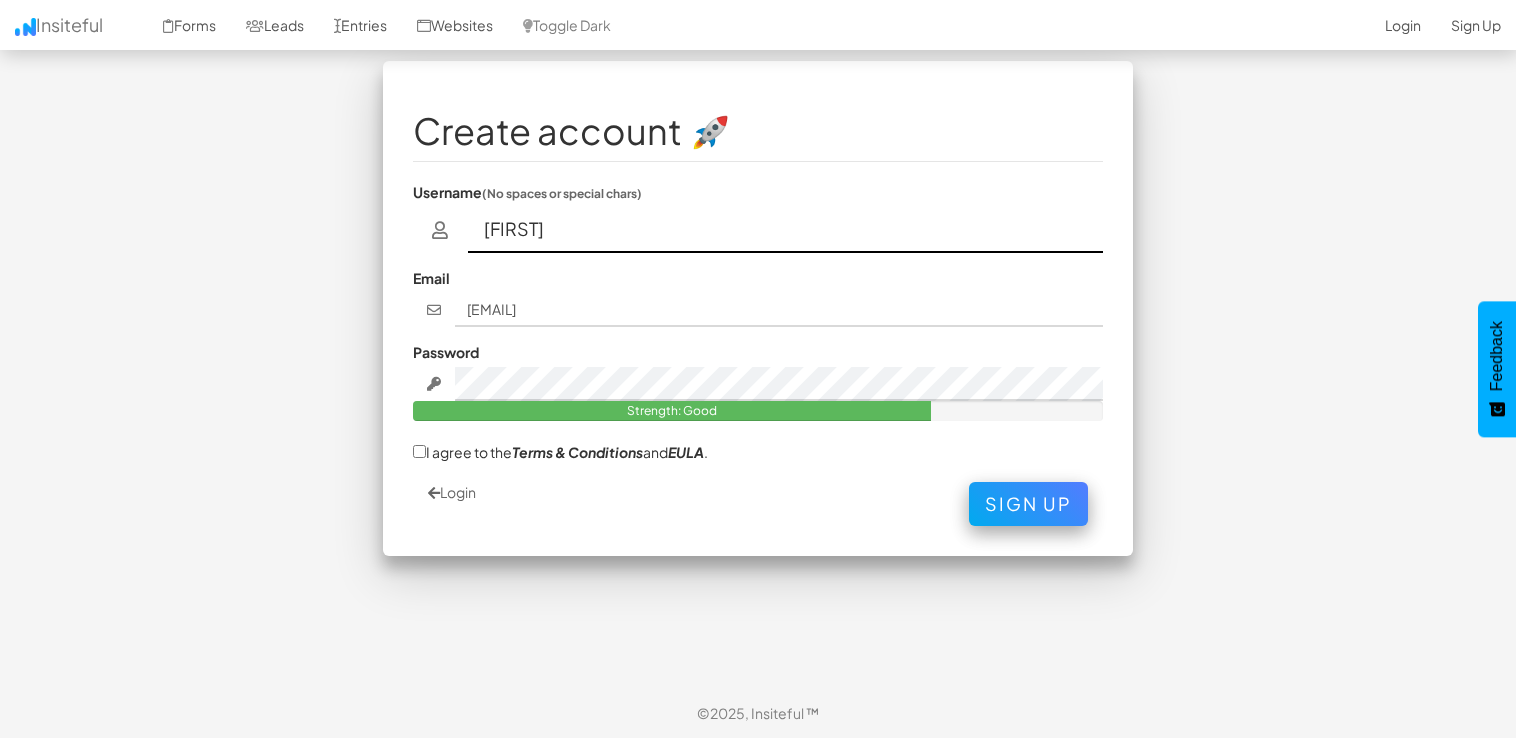 click on "Kiril" at bounding box center (786, 230) 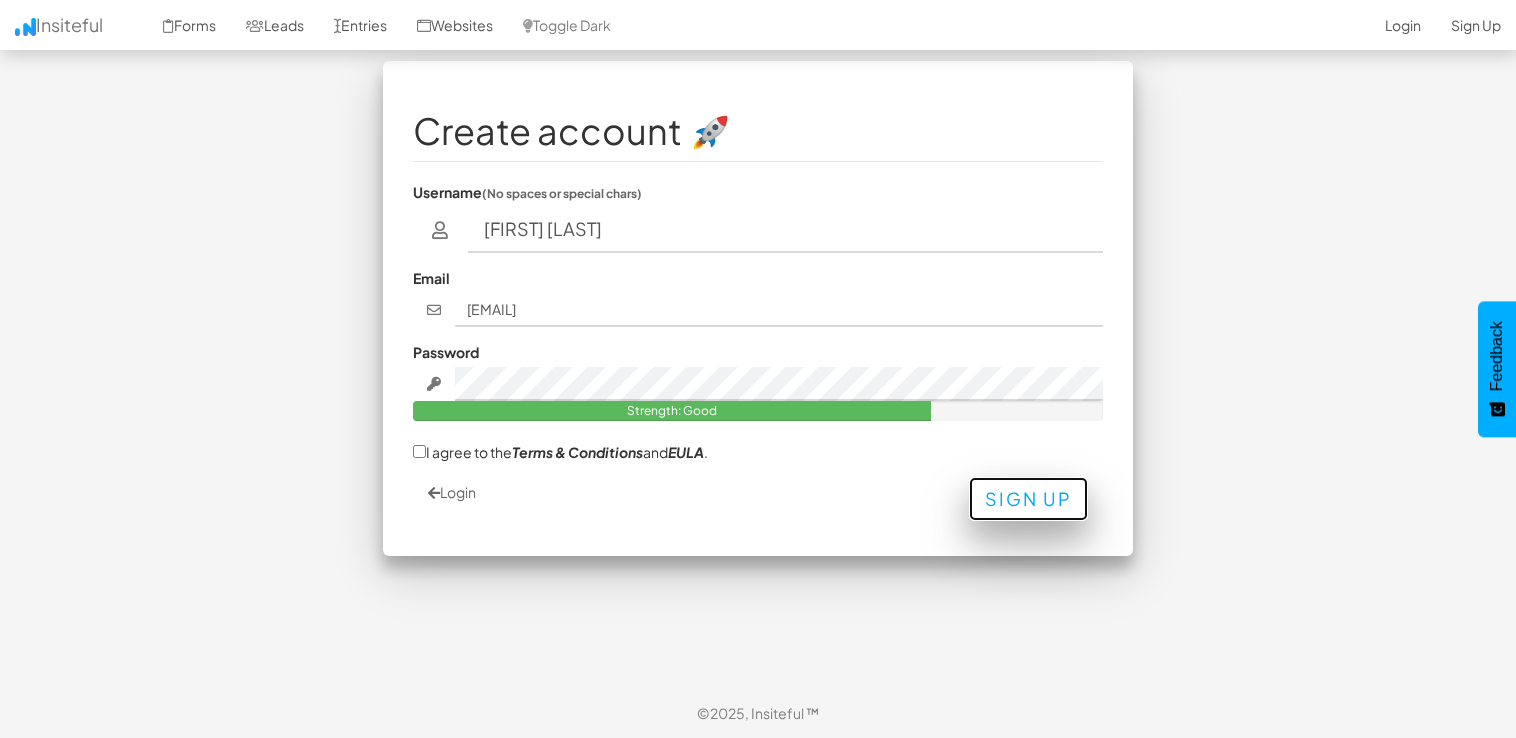 click on "Sign Up" at bounding box center (1028, 499) 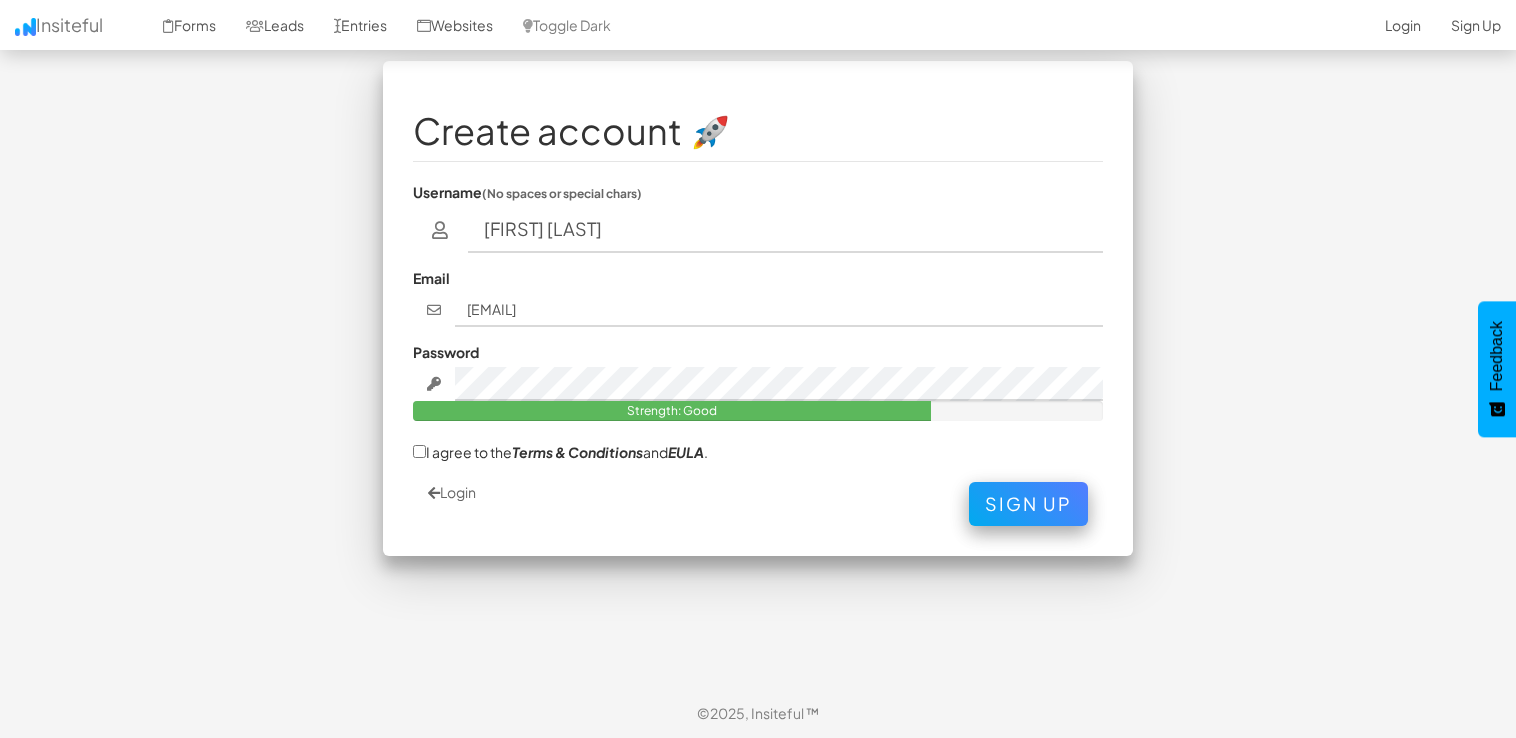 click on "Email
towl2019@ukr.net" at bounding box center [758, 297] 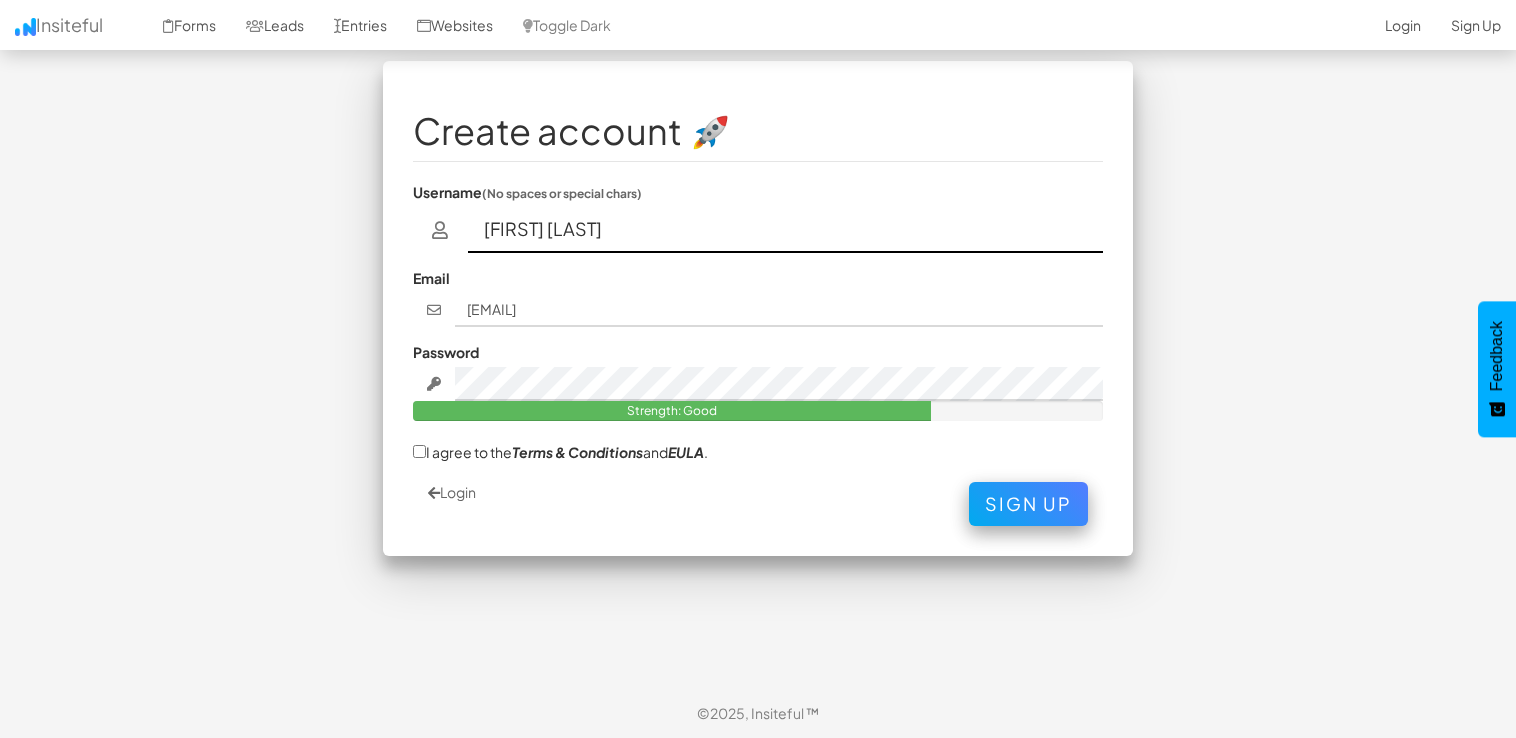 click on "Kiril Yefimenko" at bounding box center (786, 230) 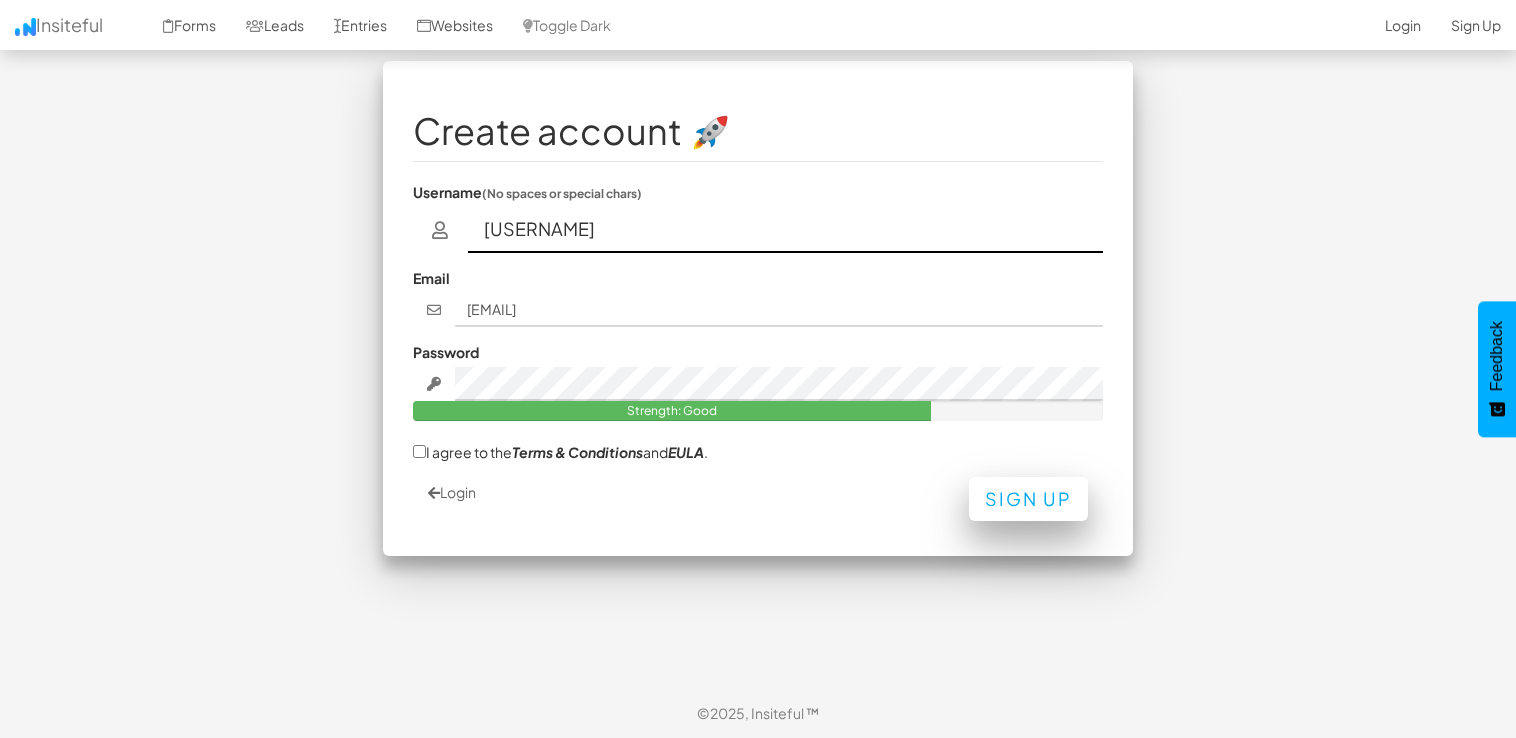type on "Kiril?Yefimenko" 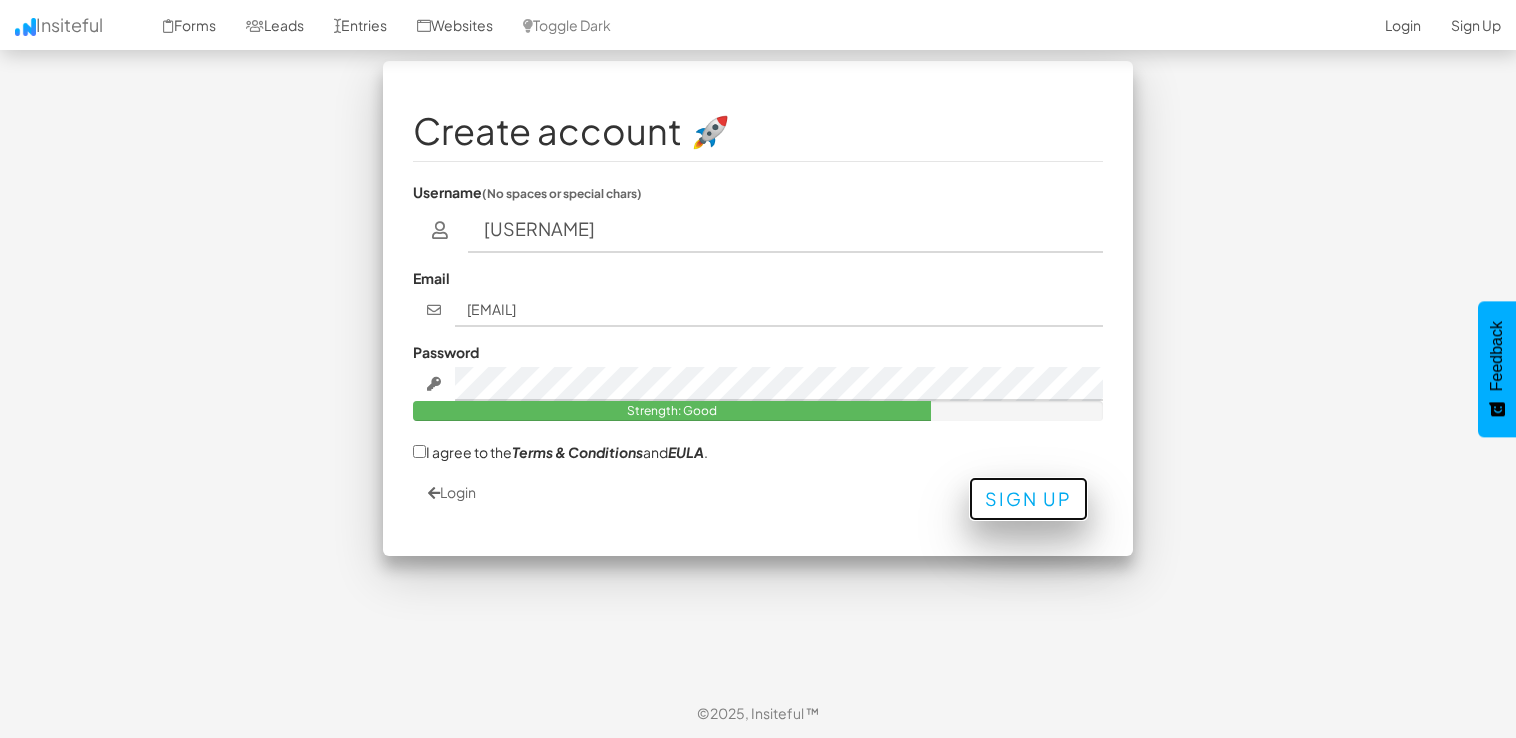 click on "Sign Up" at bounding box center [1028, 499] 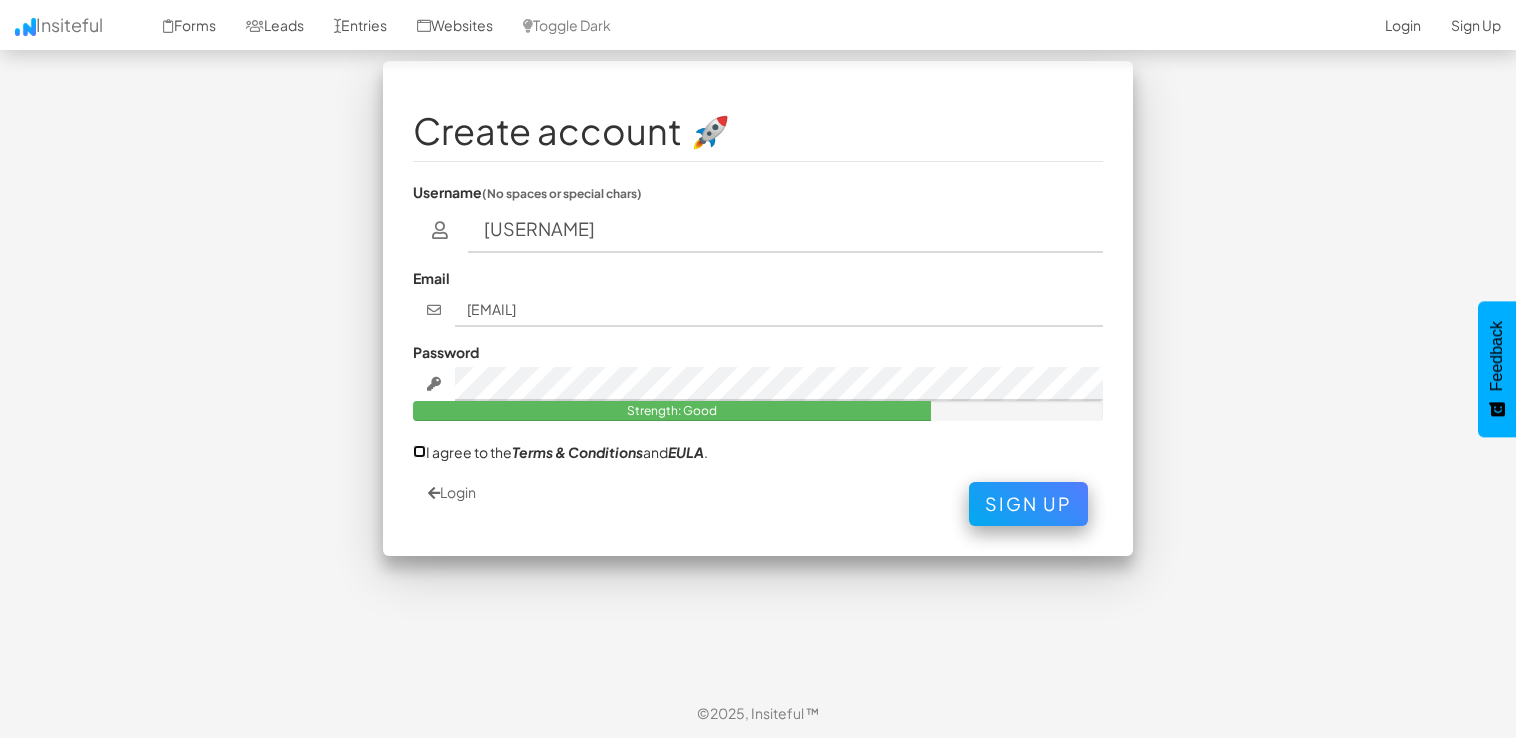 click on "I agree to the  Terms & Conditions  and  EULA ." at bounding box center [419, 451] 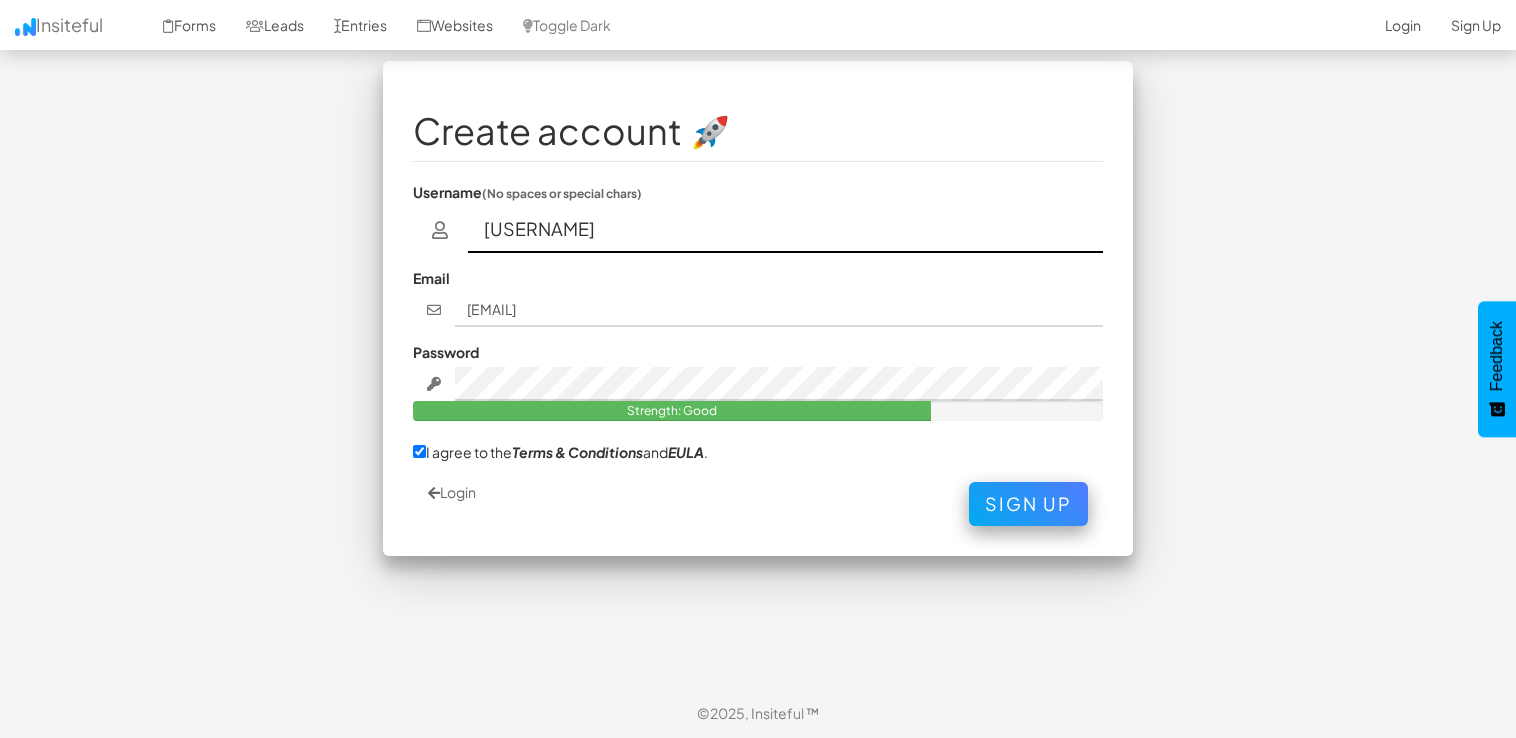 click on "Kiril?Yefimenko" at bounding box center (786, 230) 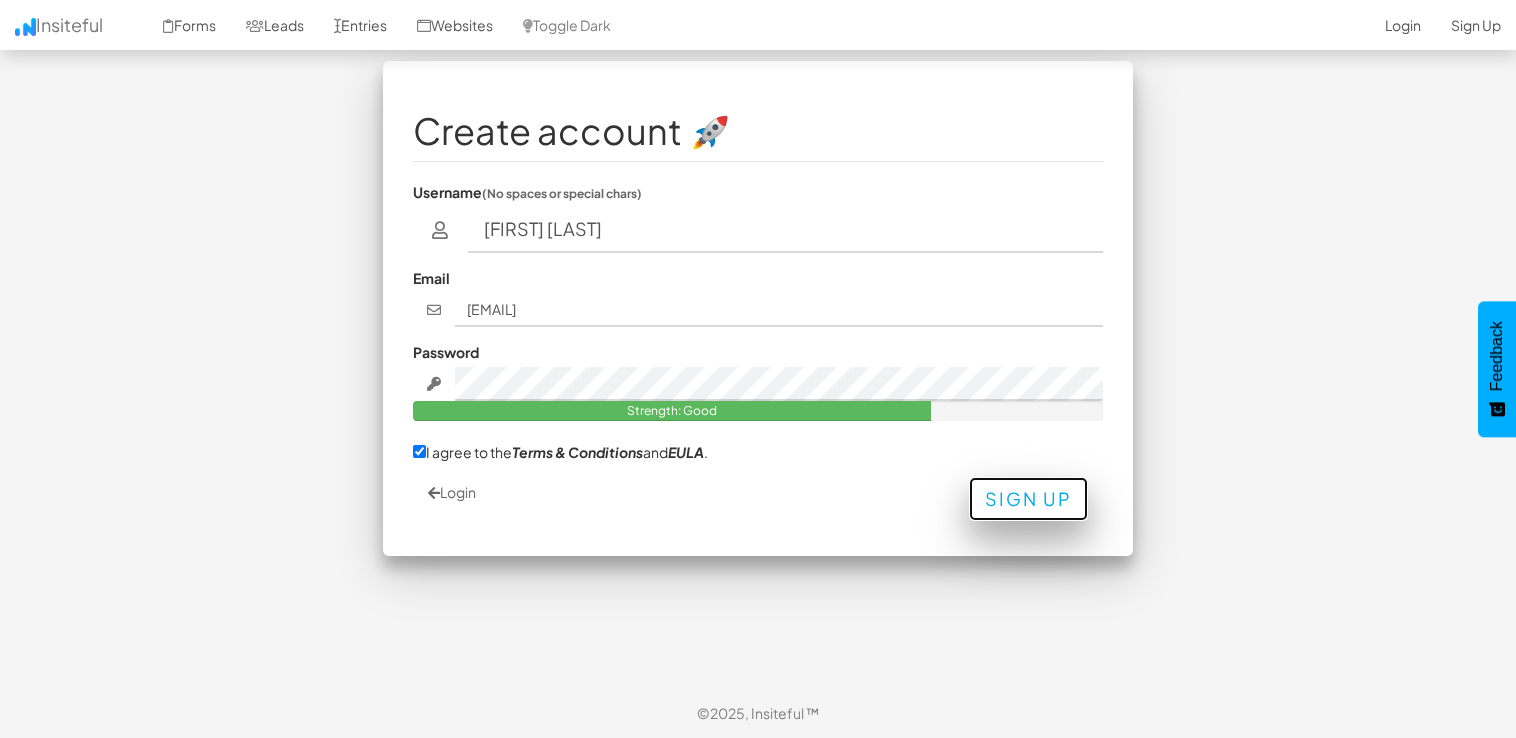 click on "Sign Up" at bounding box center (1028, 499) 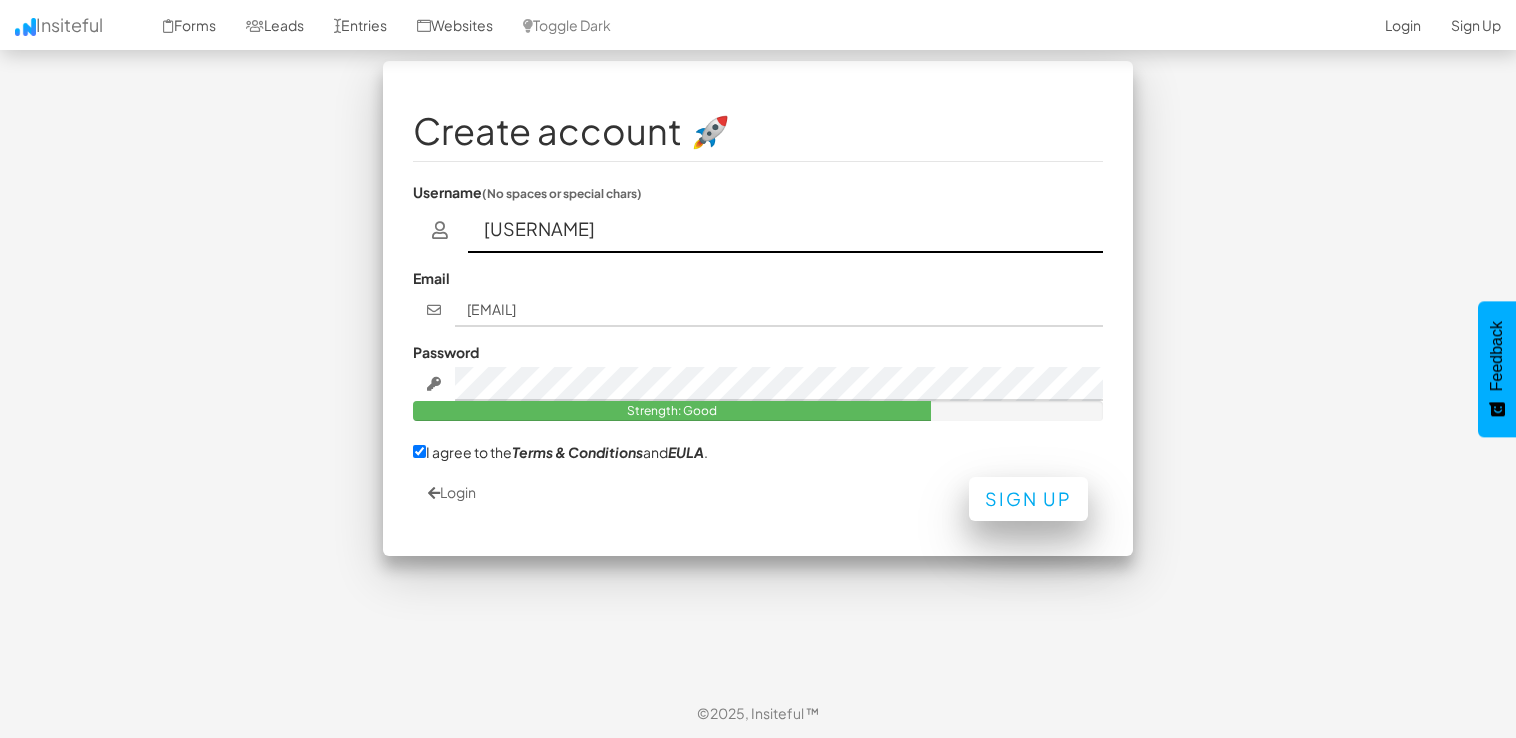 type on "KirilYefimenko" 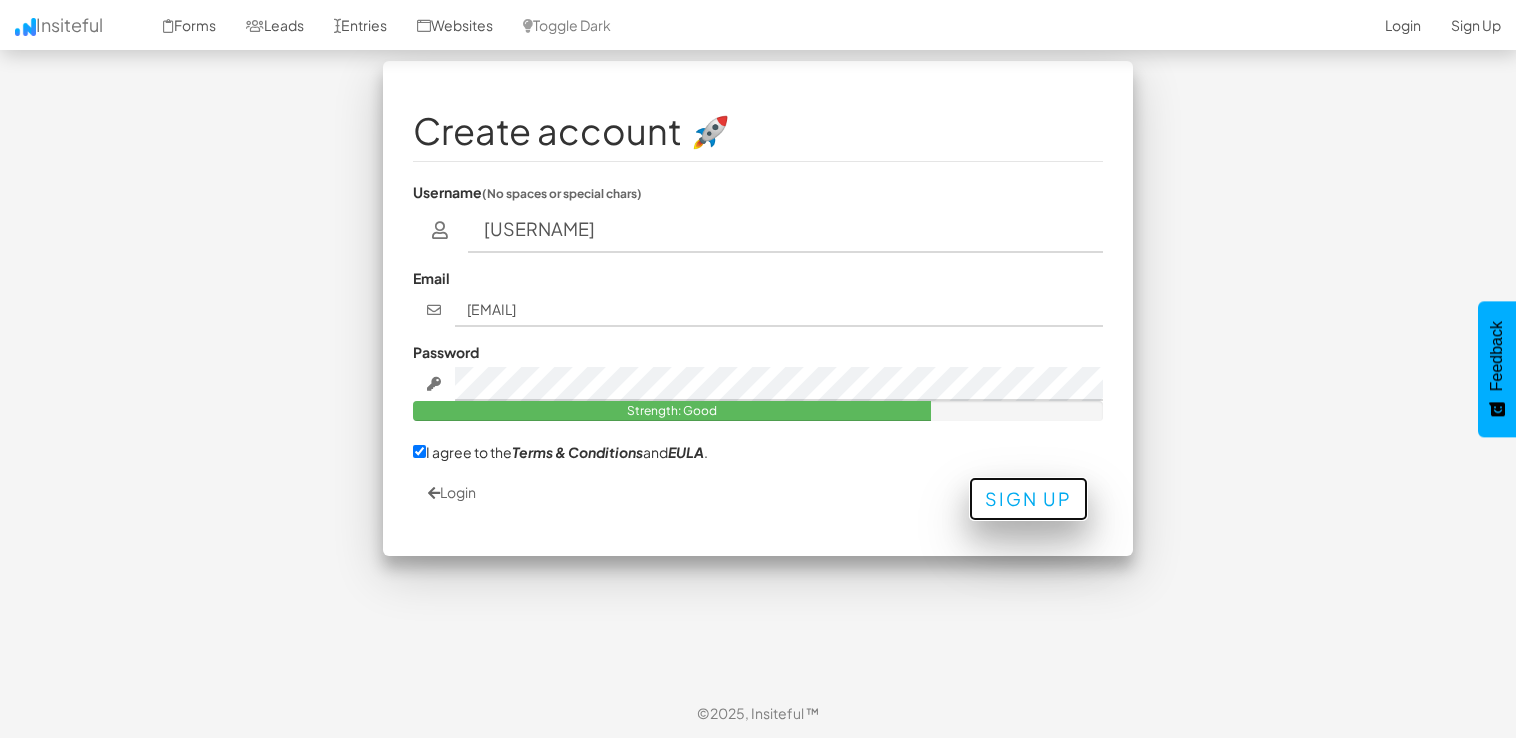 click on "Sign Up" at bounding box center [1028, 499] 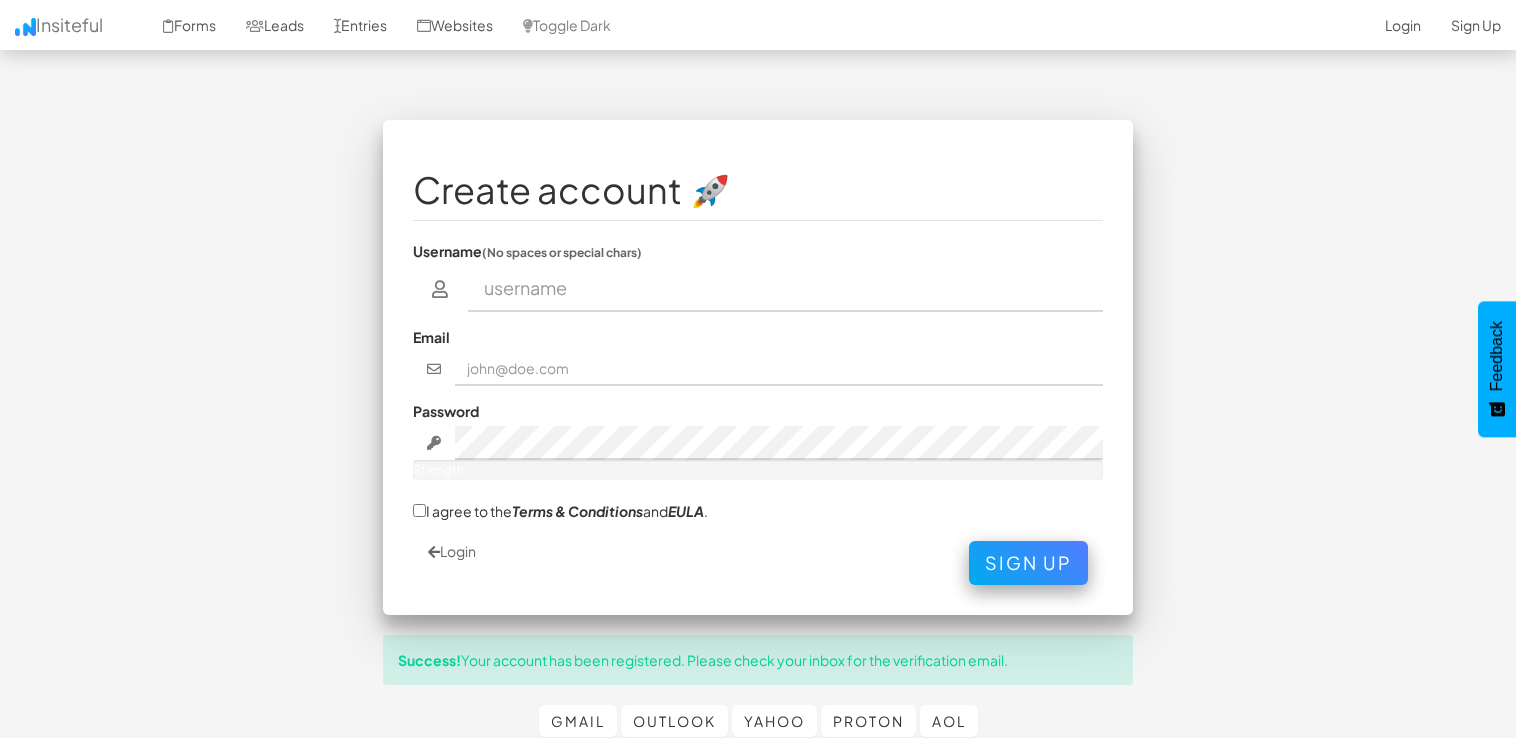 scroll, scrollTop: 0, scrollLeft: 0, axis: both 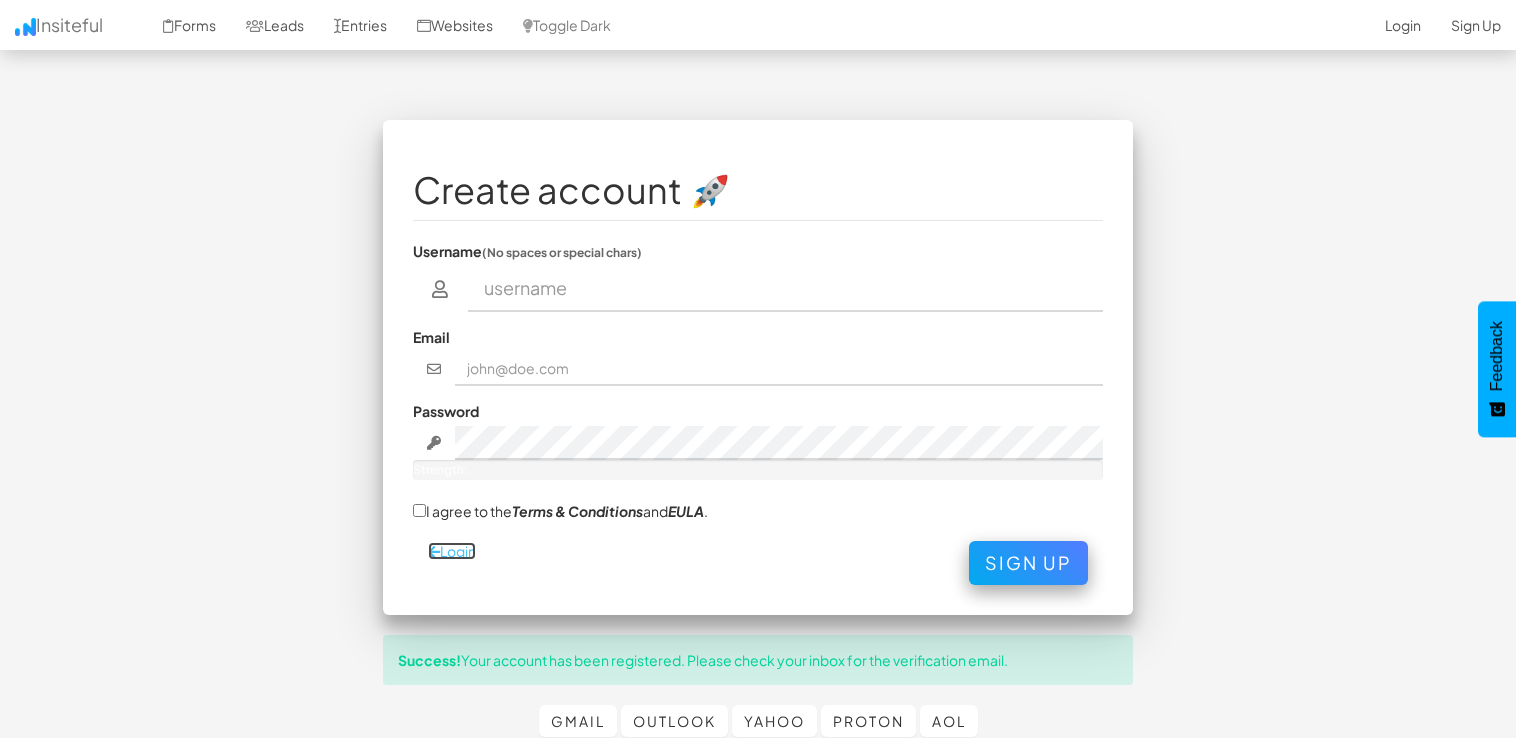 click on "Login" at bounding box center (452, 551) 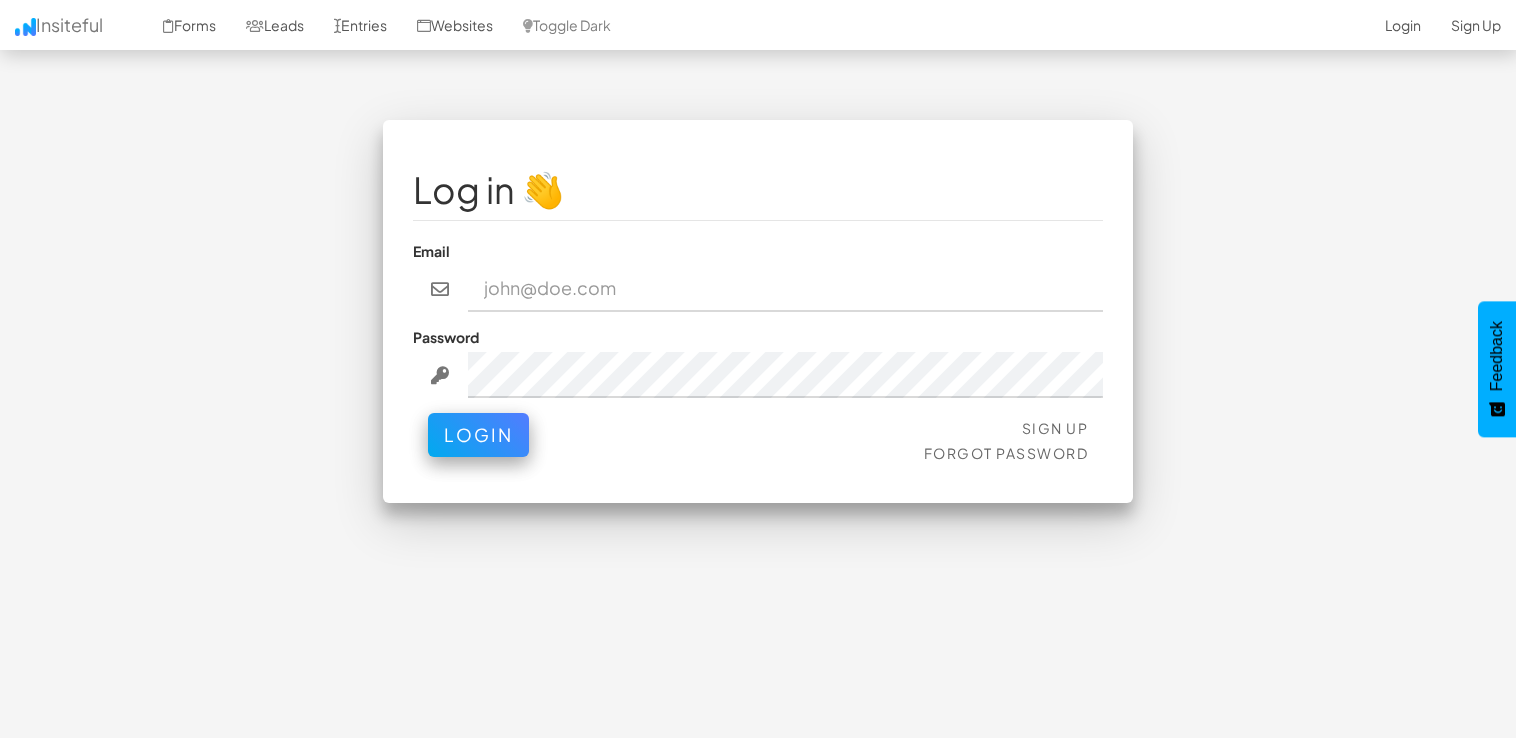 scroll, scrollTop: 0, scrollLeft: 0, axis: both 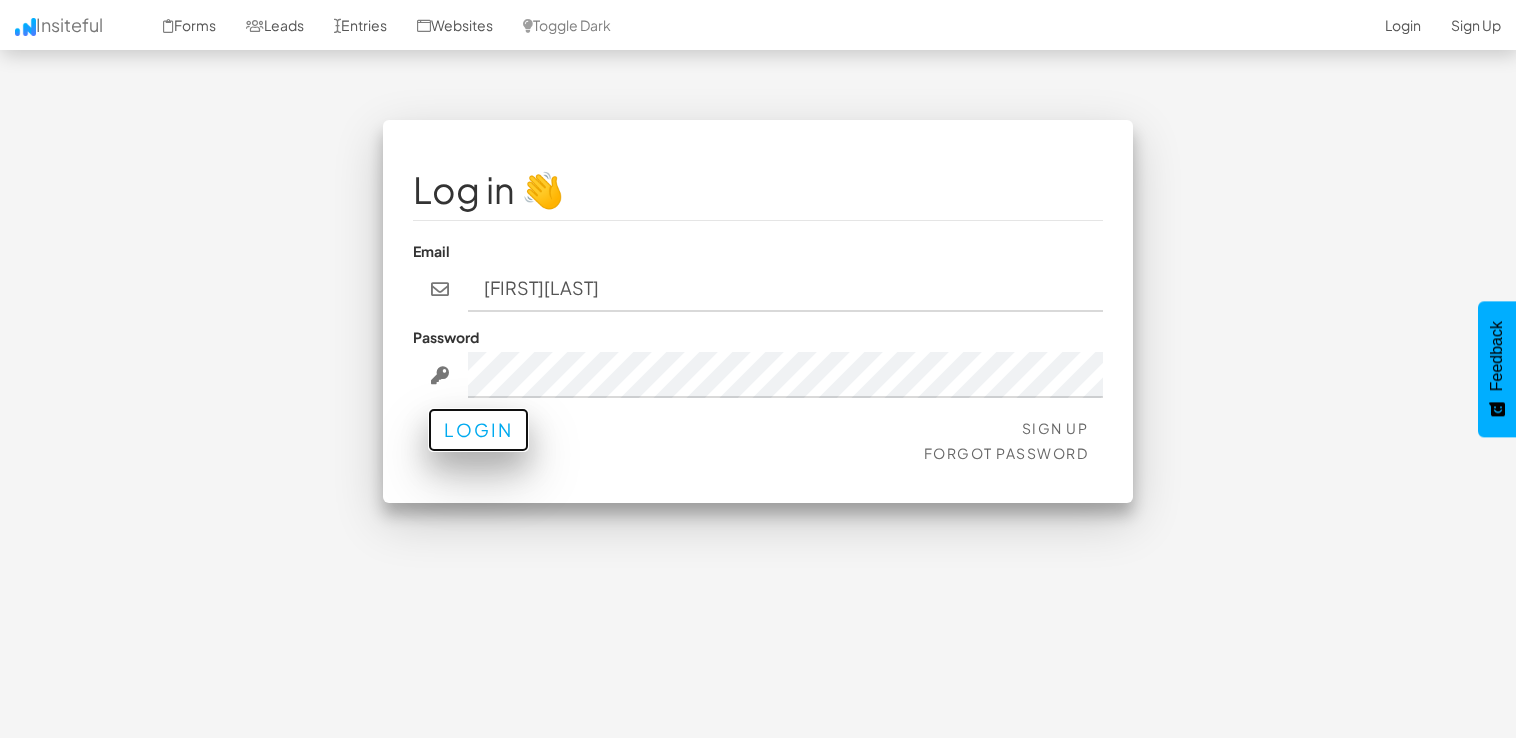 click on "Login" at bounding box center (478, 430) 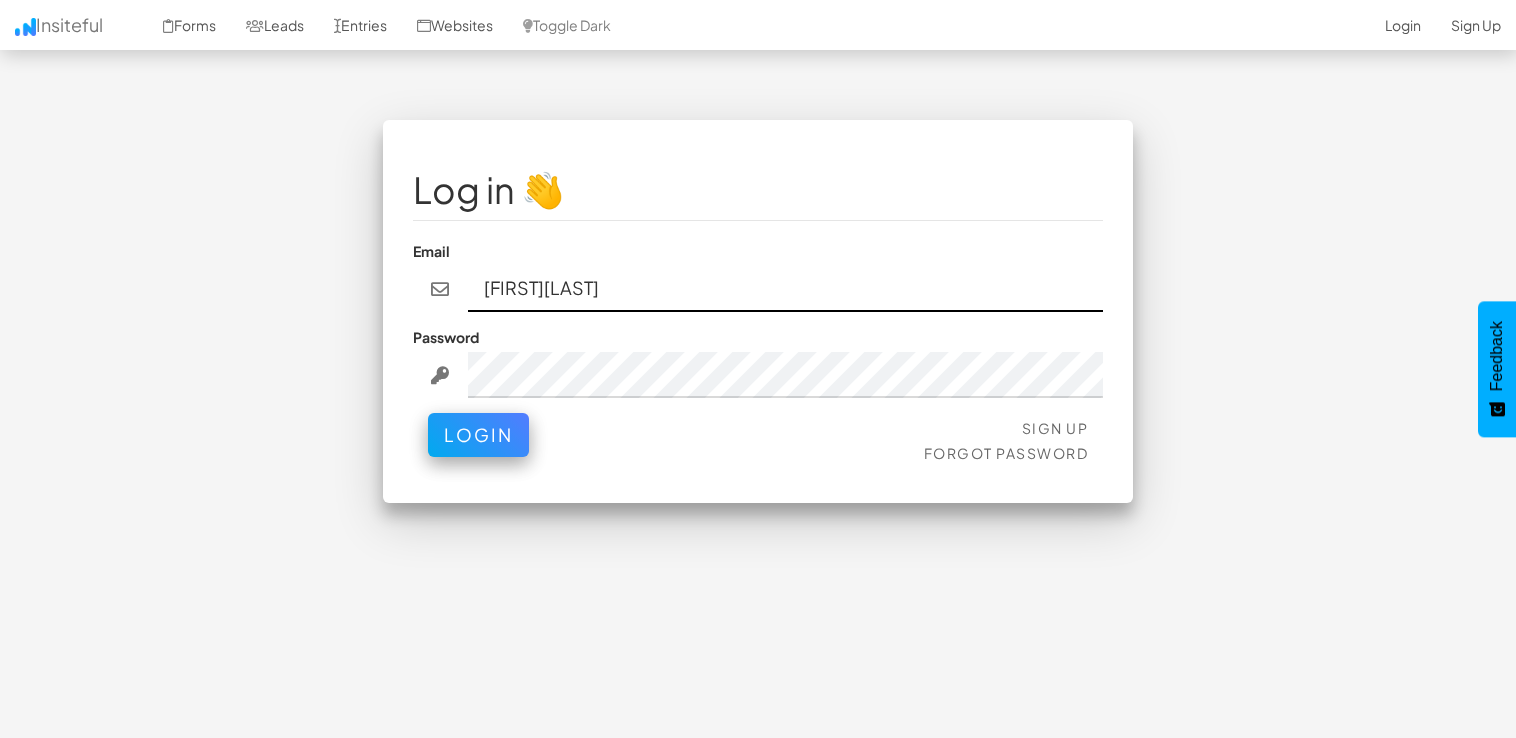drag, startPoint x: 637, startPoint y: 302, endPoint x: 331, endPoint y: 286, distance: 306.41803 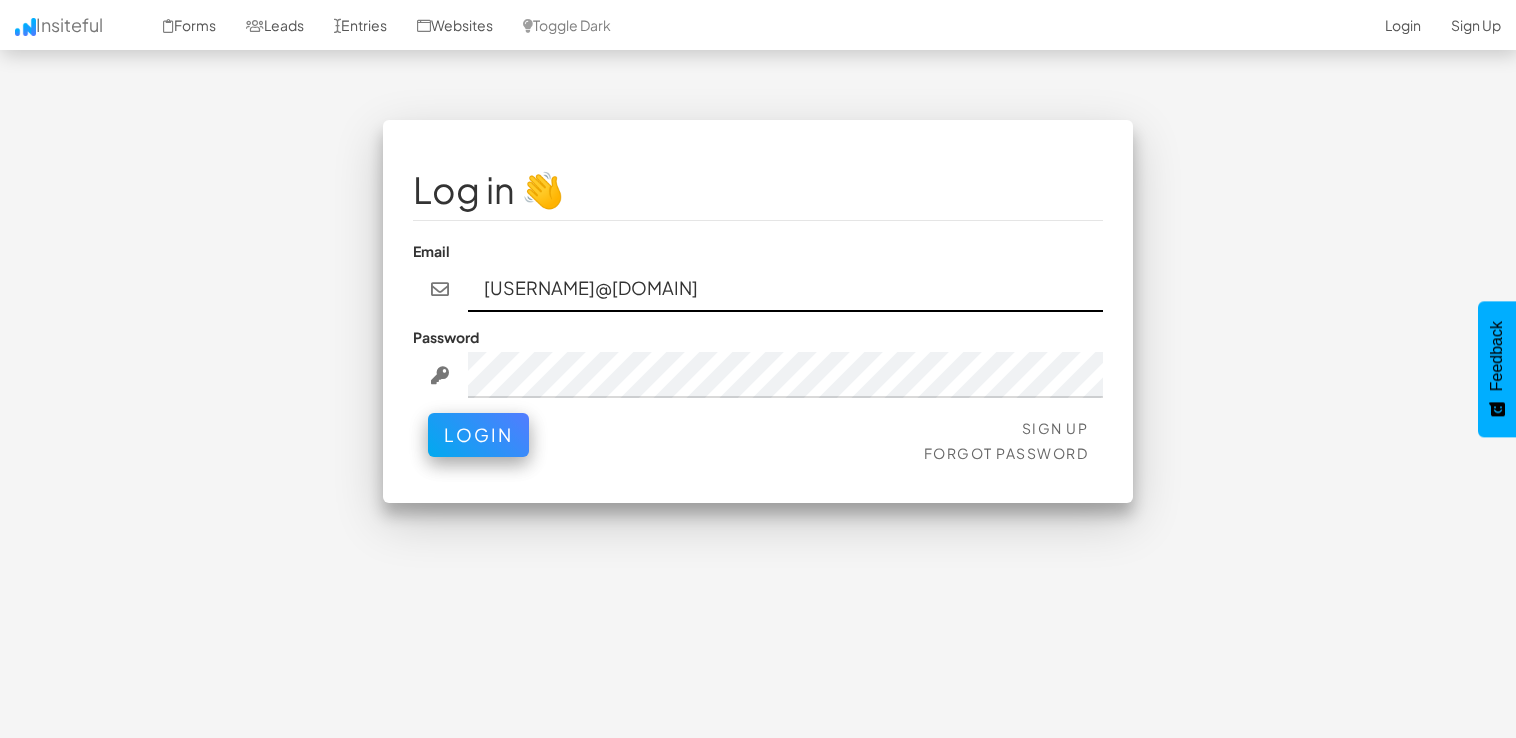 type on "[USERNAME]@[DOMAIN]" 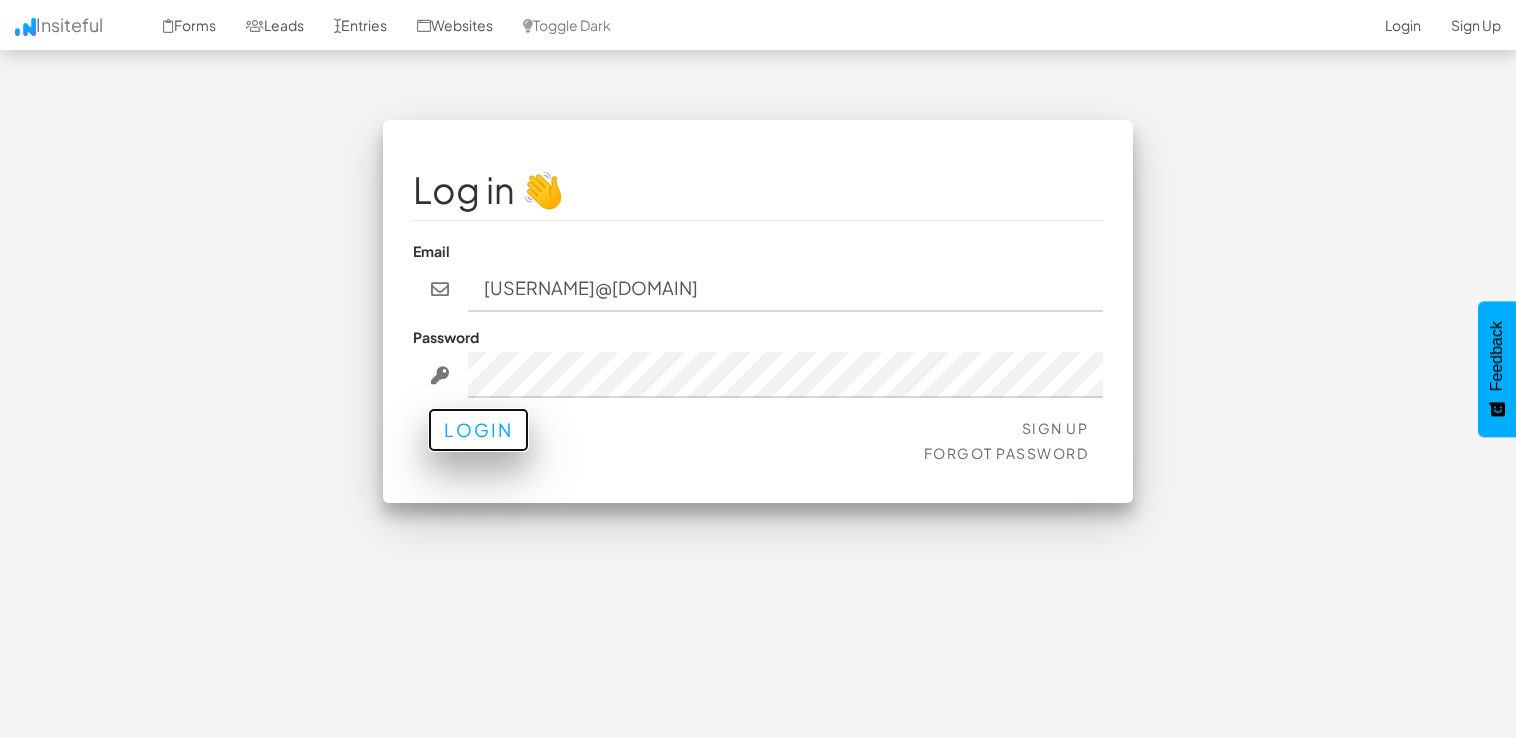 click on "Login" at bounding box center (478, 430) 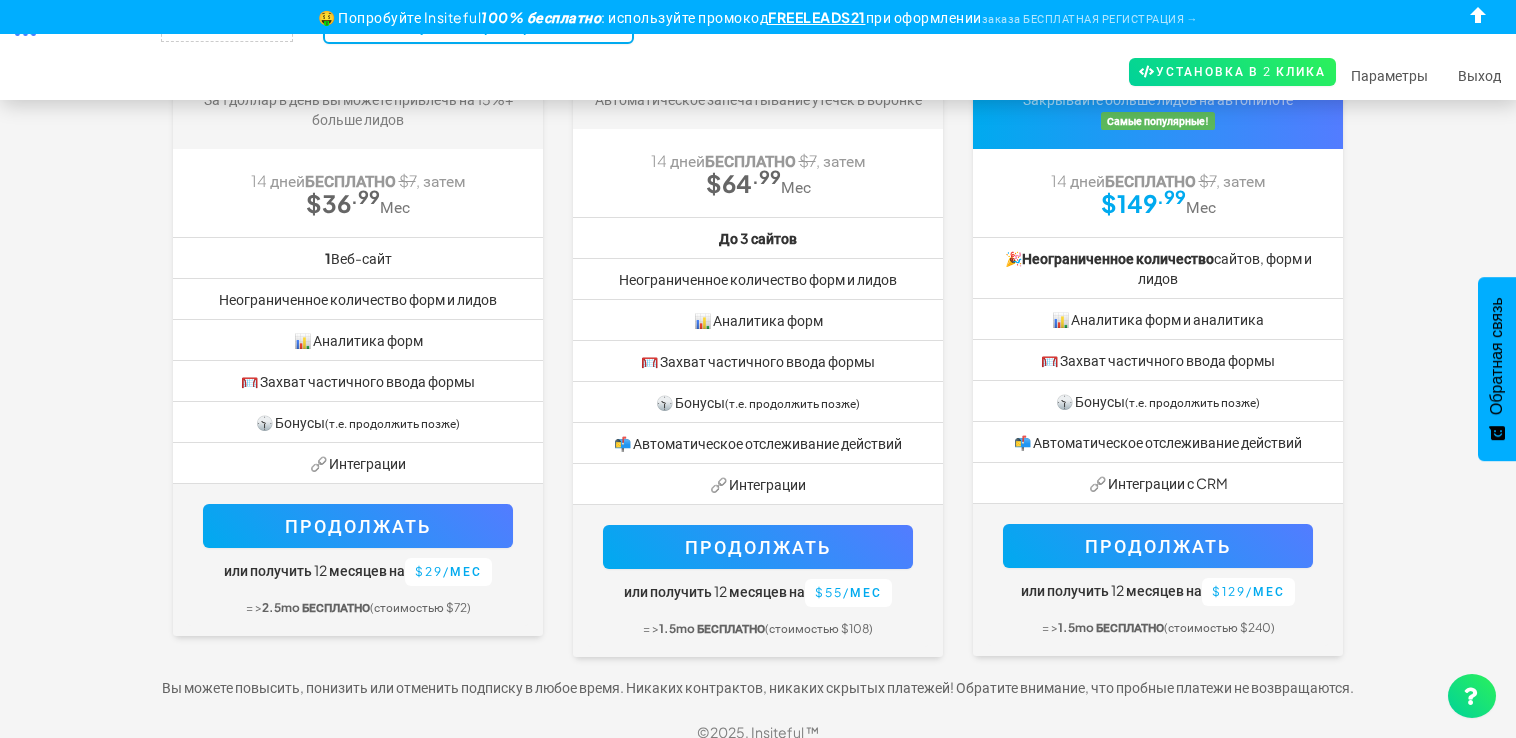 scroll, scrollTop: 284, scrollLeft: 0, axis: vertical 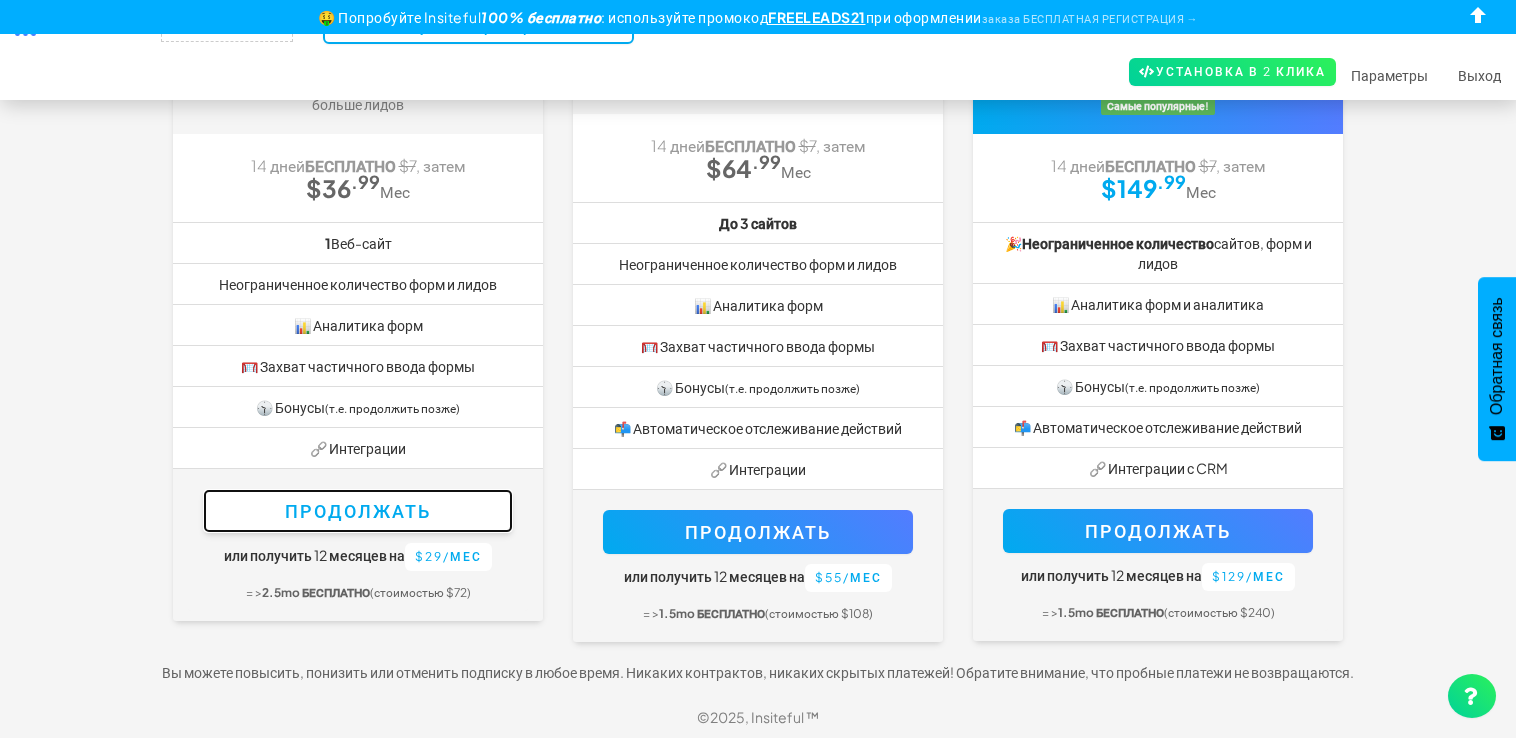 click on "Продолжать" at bounding box center [358, 511] 